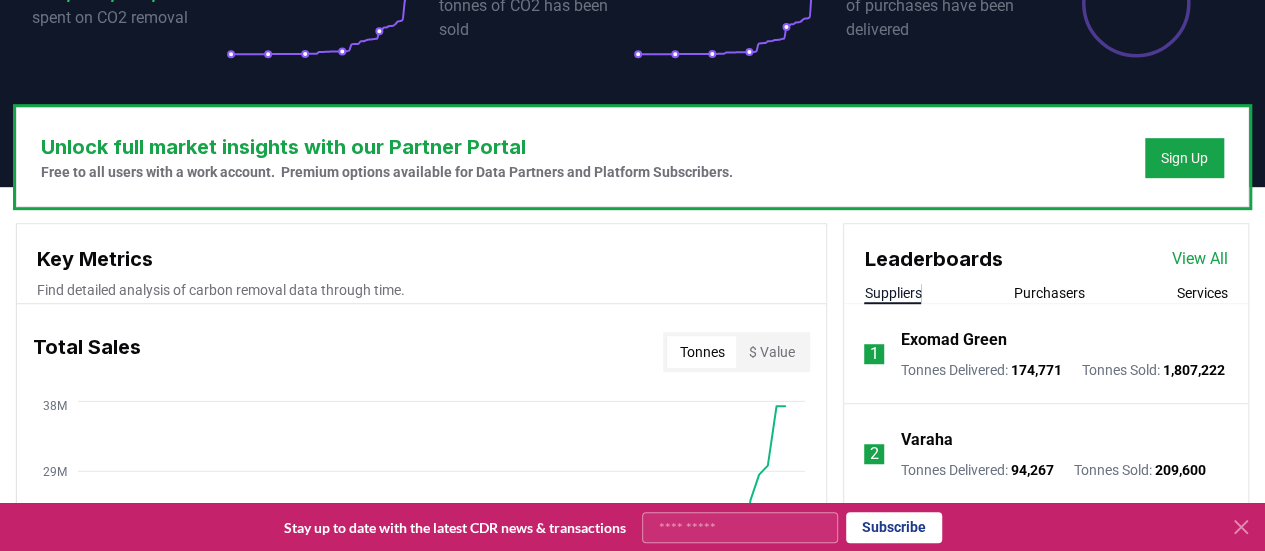 scroll, scrollTop: 500, scrollLeft: 0, axis: vertical 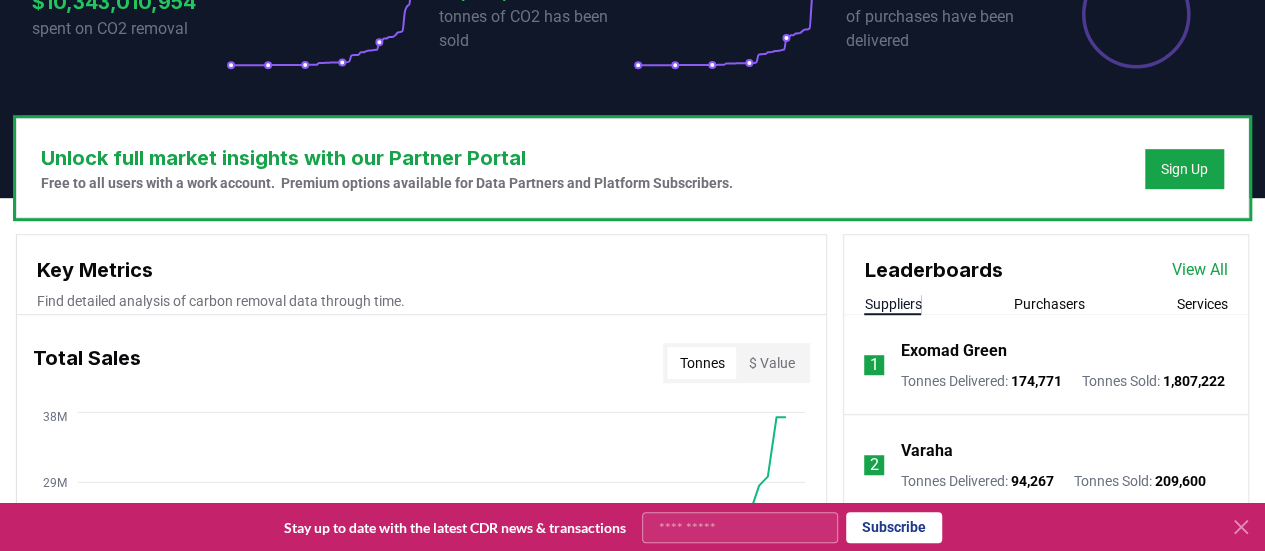 click on "1 Exomad Green Tonnes Delivered :   174,771 Tonnes Sold :   1,807,222" at bounding box center (1046, 365) 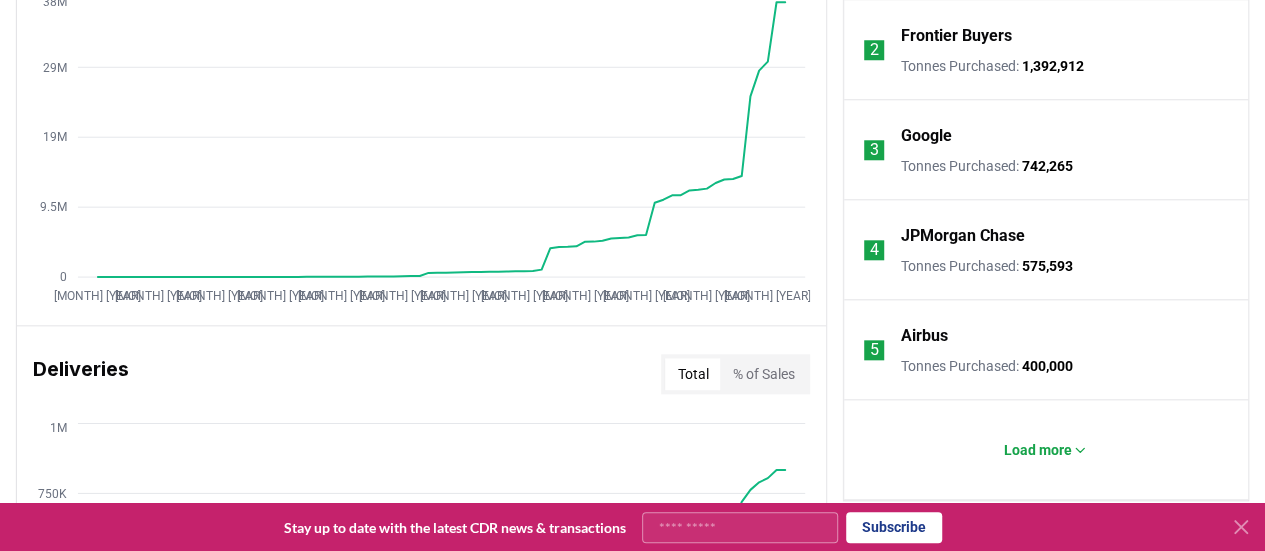 scroll, scrollTop: 1100, scrollLeft: 0, axis: vertical 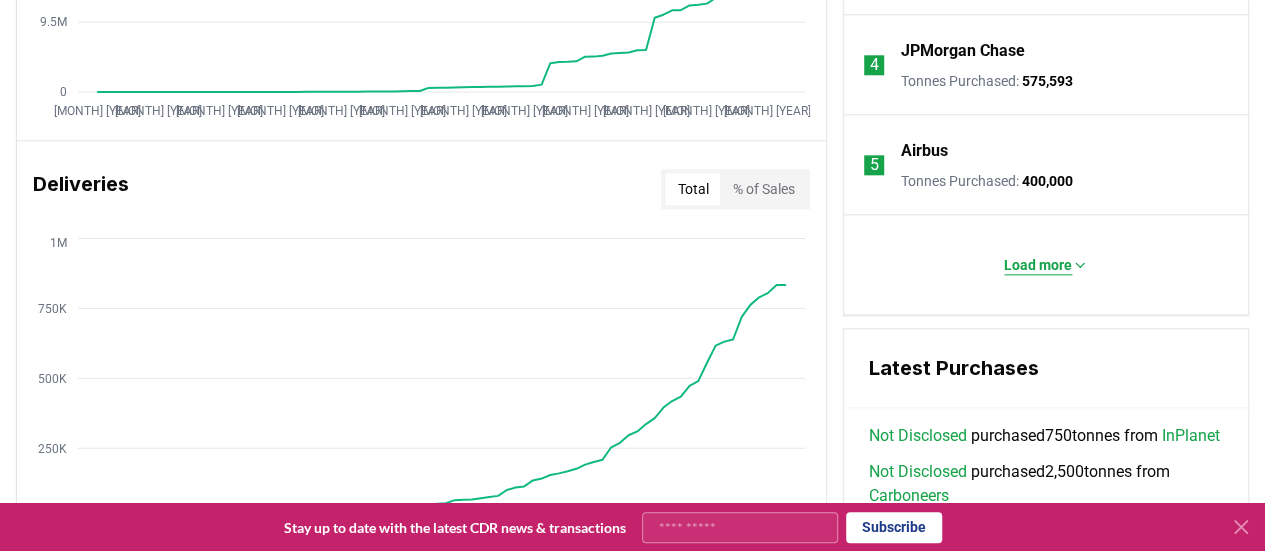 click on "Load more" at bounding box center (1038, 265) 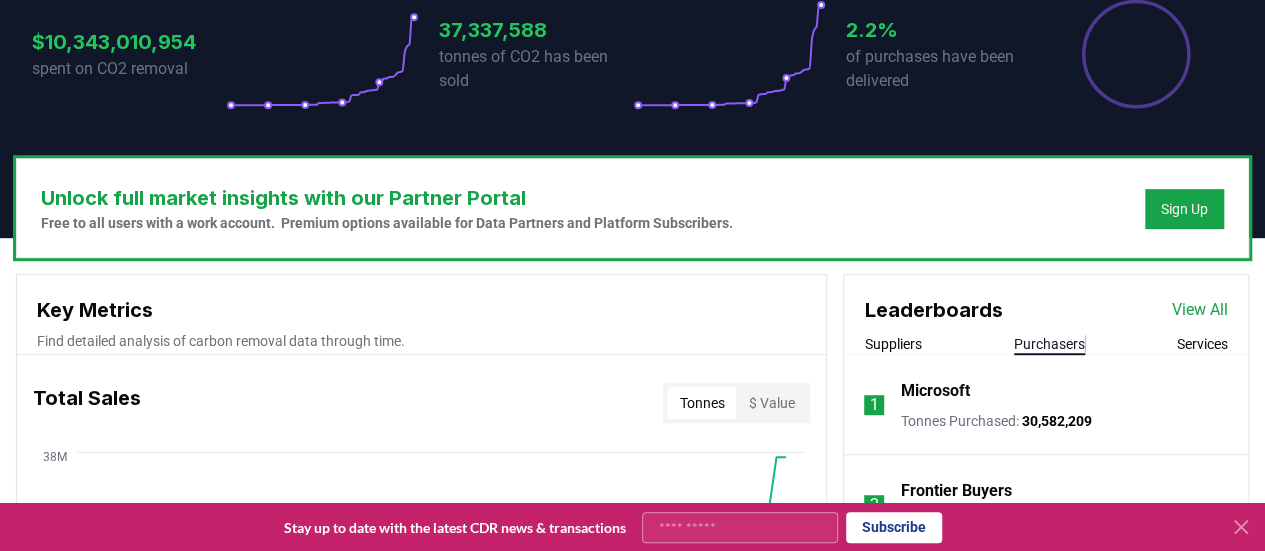 scroll, scrollTop: 400, scrollLeft: 0, axis: vertical 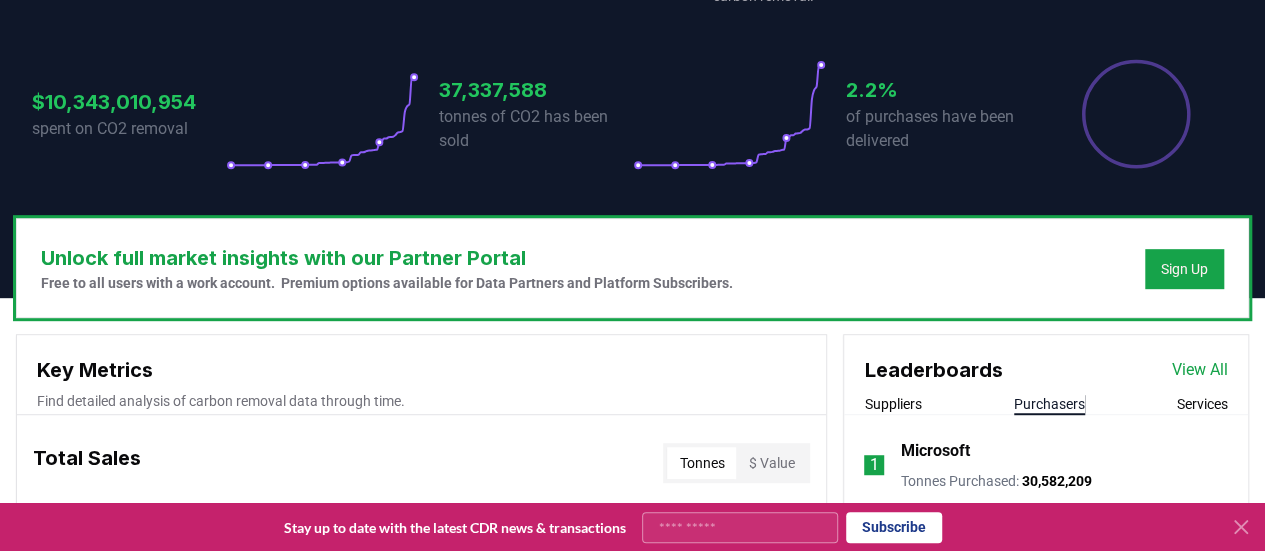 click on "View All" at bounding box center (1200, 370) 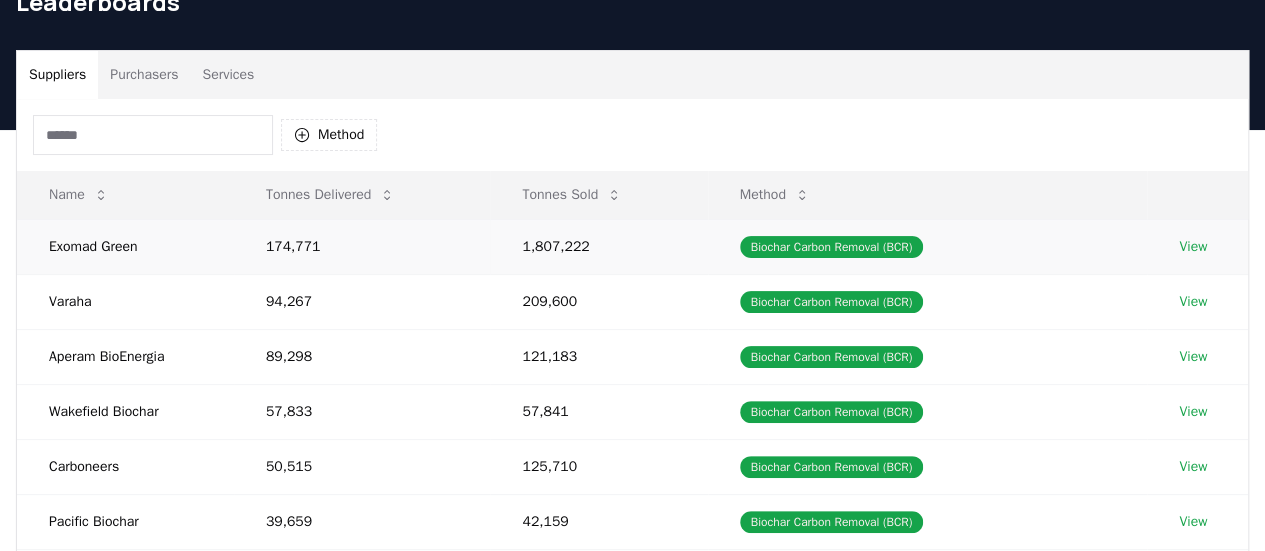 scroll, scrollTop: 100, scrollLeft: 0, axis: vertical 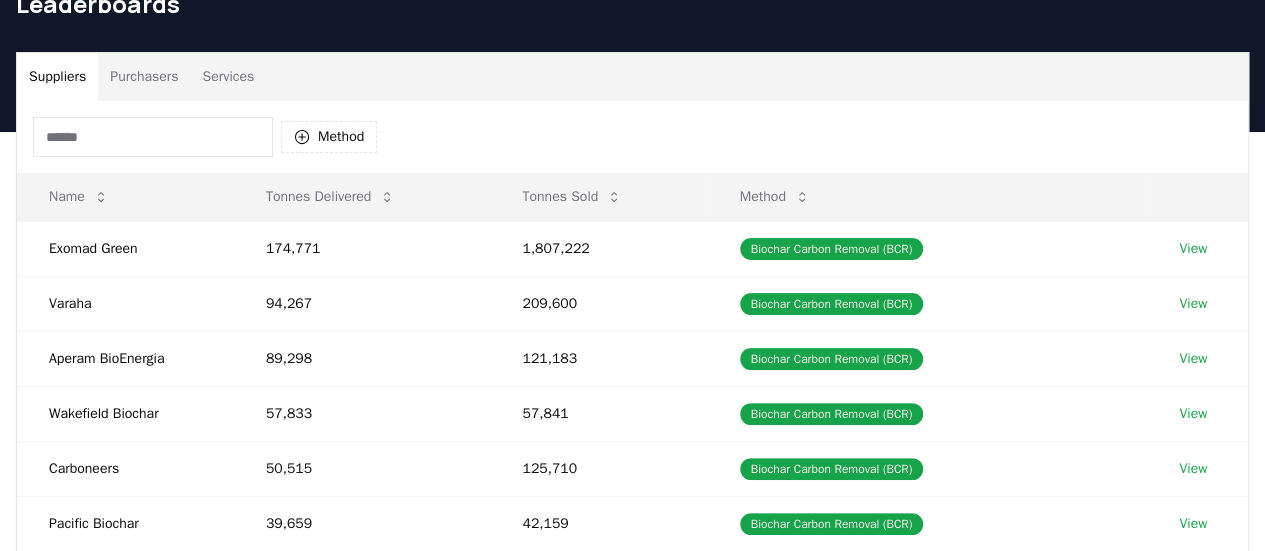 click on "Purchasers" at bounding box center [144, 77] 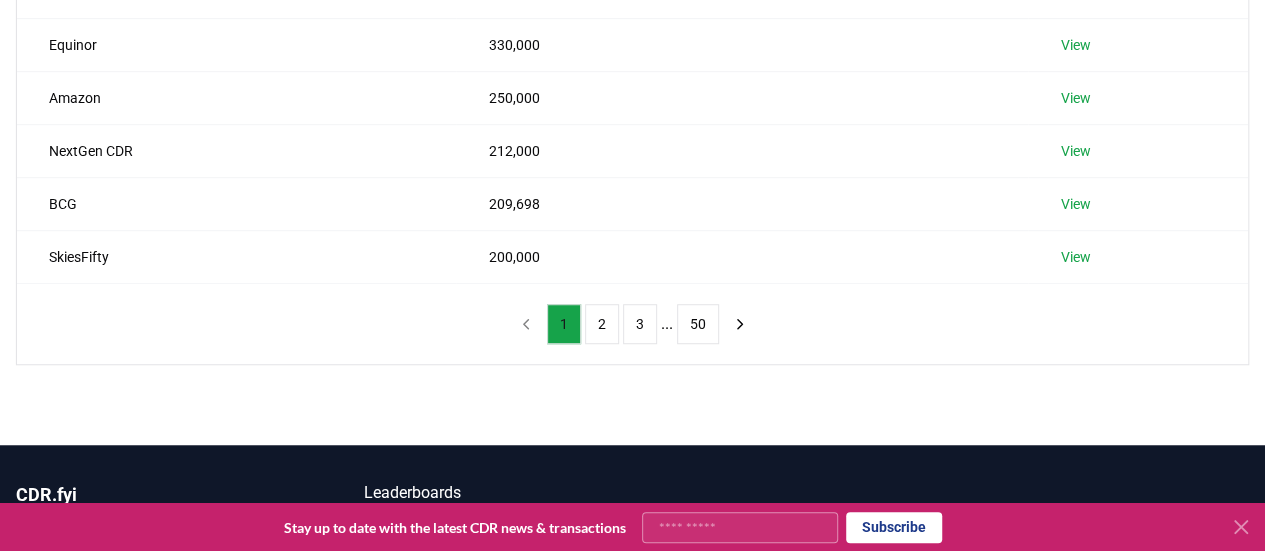 scroll, scrollTop: 600, scrollLeft: 0, axis: vertical 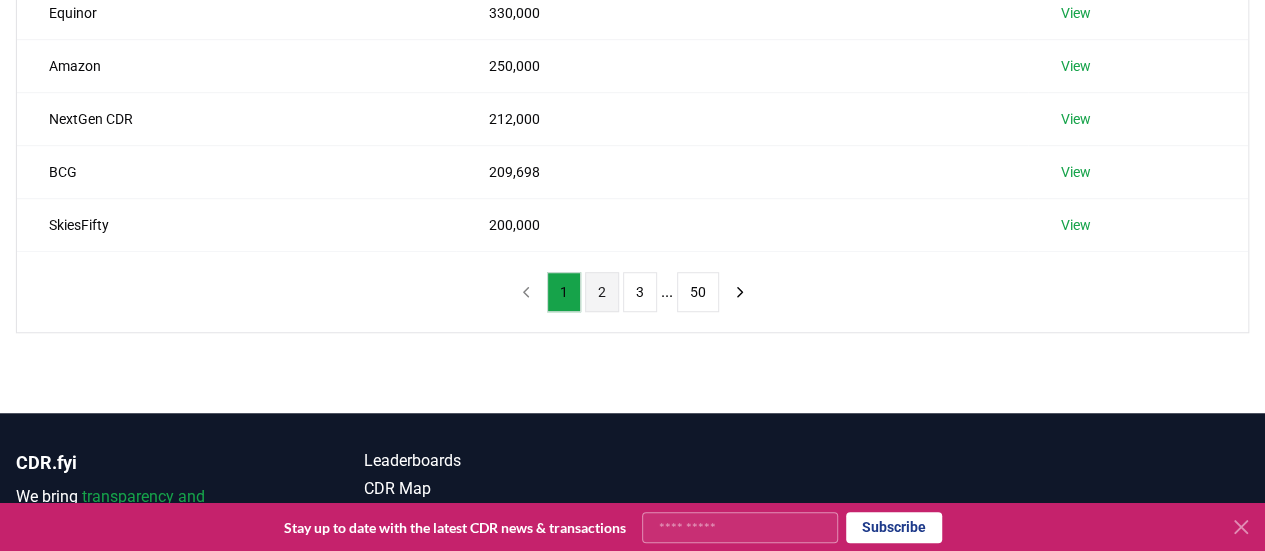 click on "2" at bounding box center (602, 292) 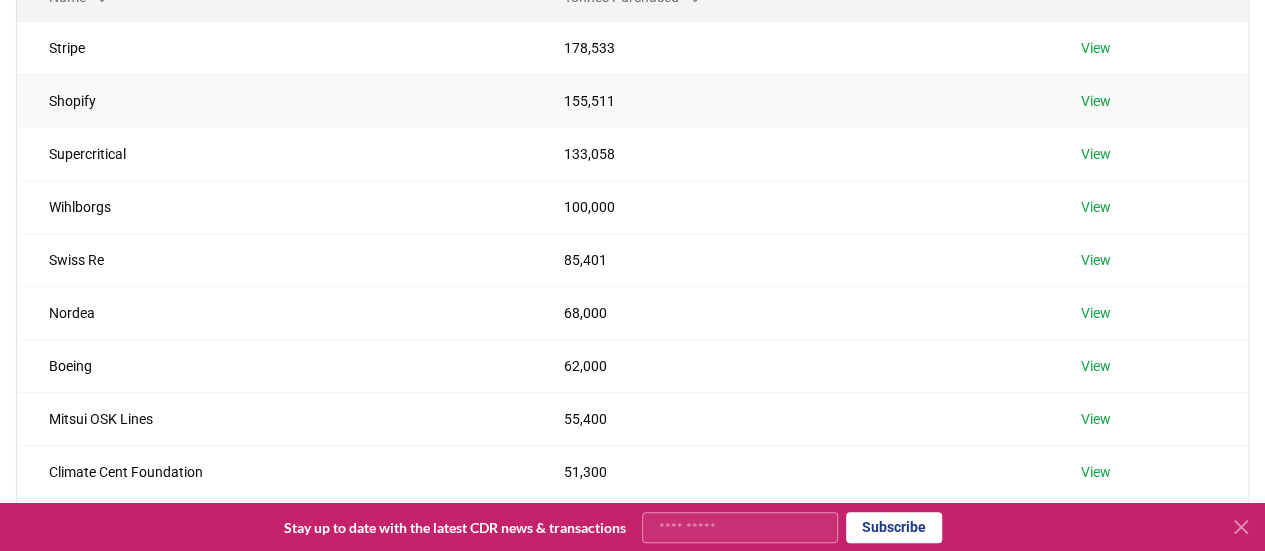 scroll, scrollTop: 500, scrollLeft: 0, axis: vertical 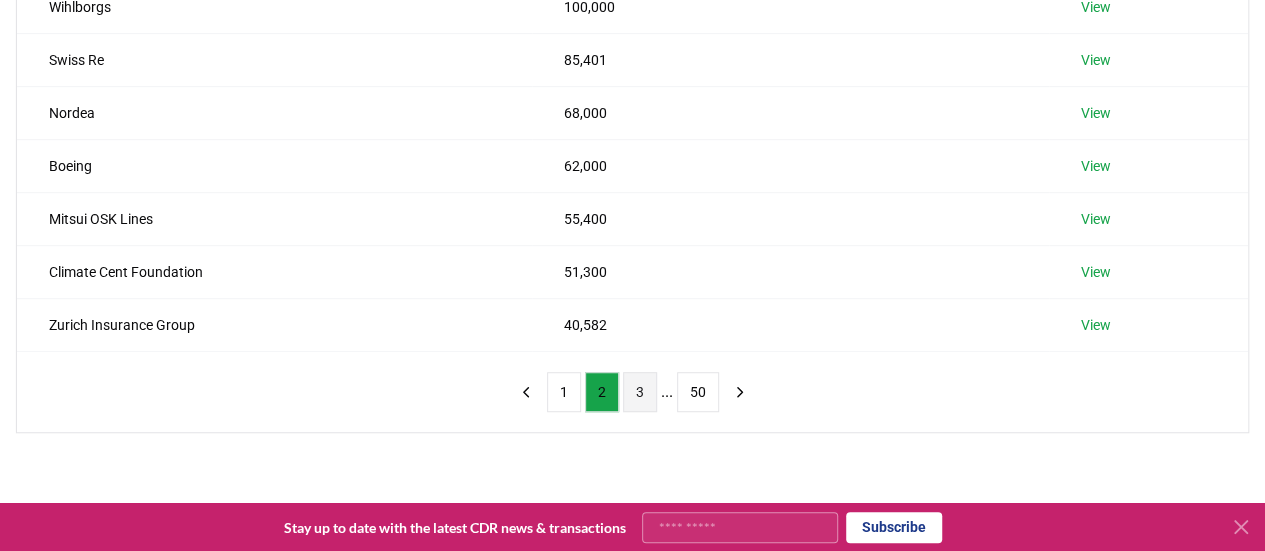 click on "3" at bounding box center [640, 392] 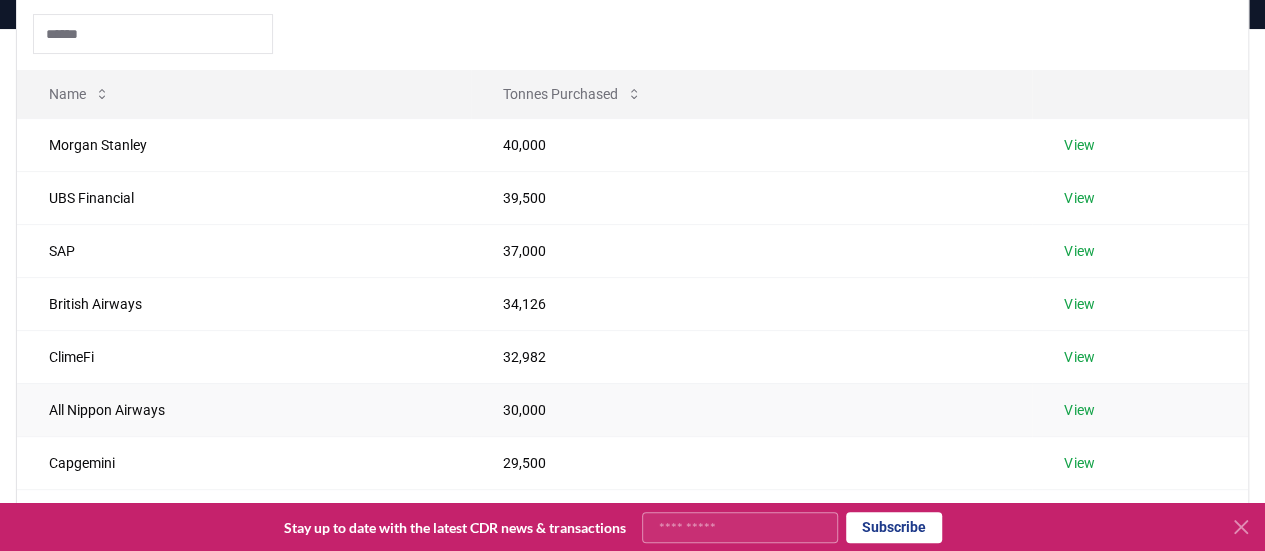 scroll, scrollTop: 300, scrollLeft: 0, axis: vertical 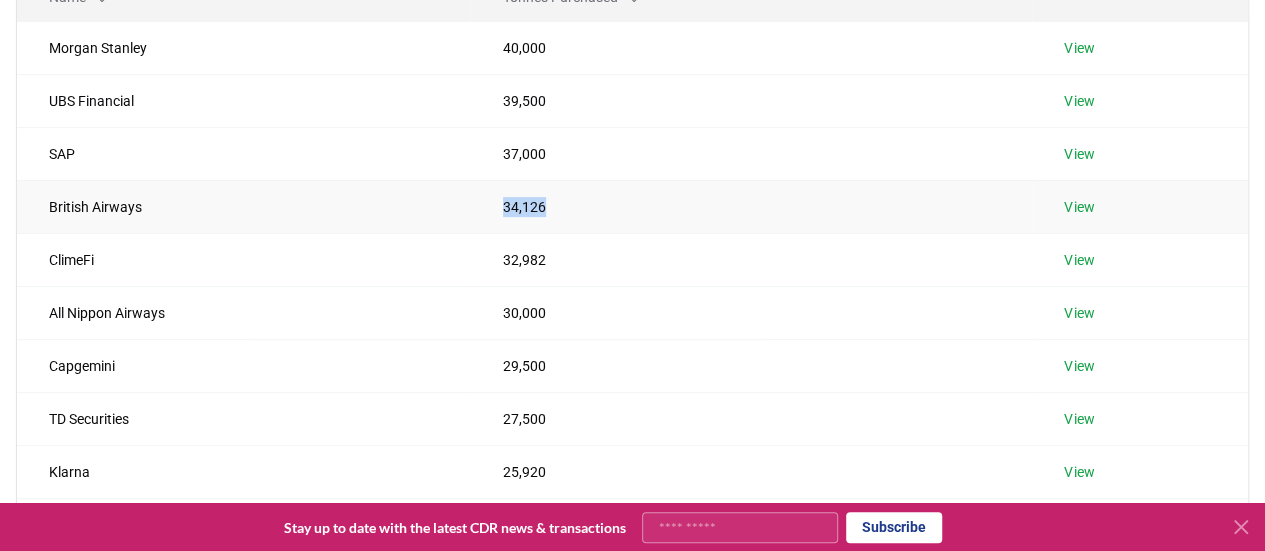 drag, startPoint x: 565, startPoint y: 208, endPoint x: 322, endPoint y: 195, distance: 243.34749 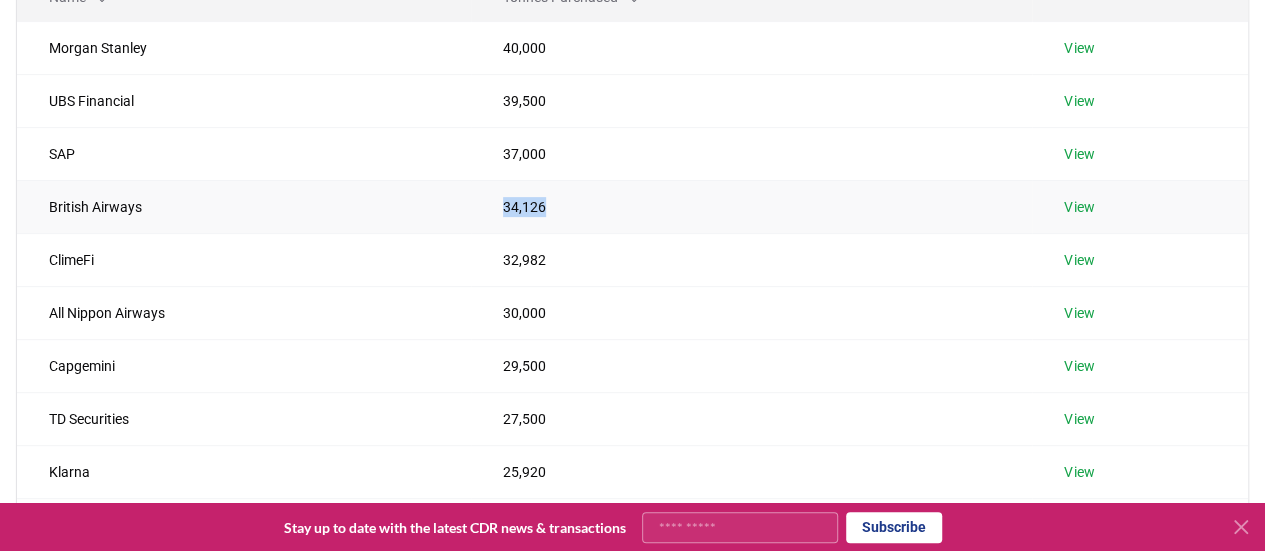 click on "View" at bounding box center [1079, 207] 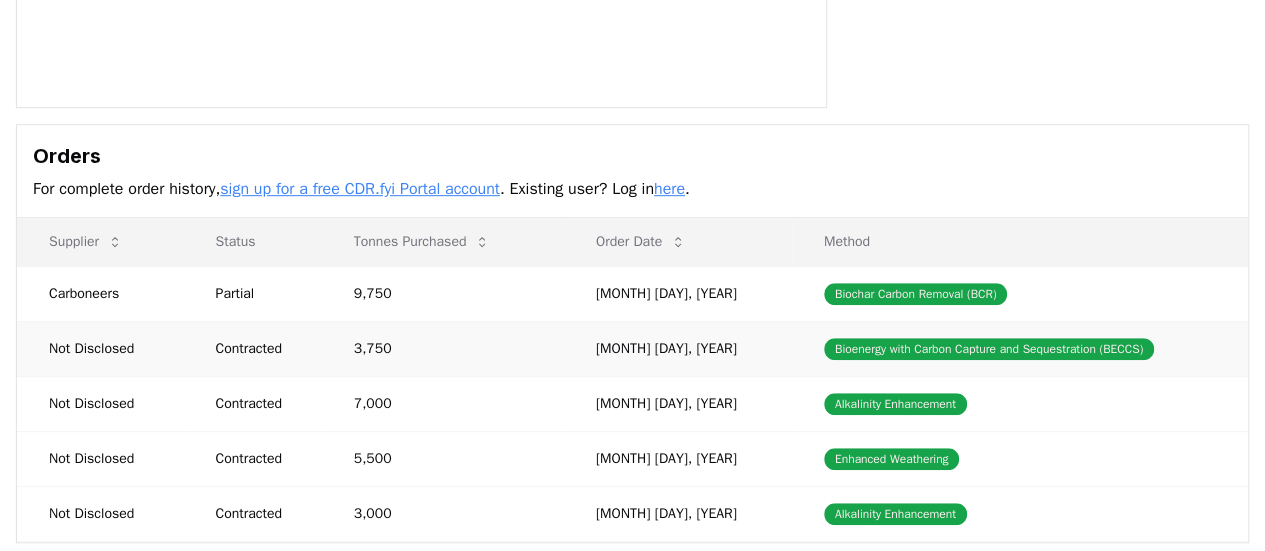scroll, scrollTop: 426, scrollLeft: 0, axis: vertical 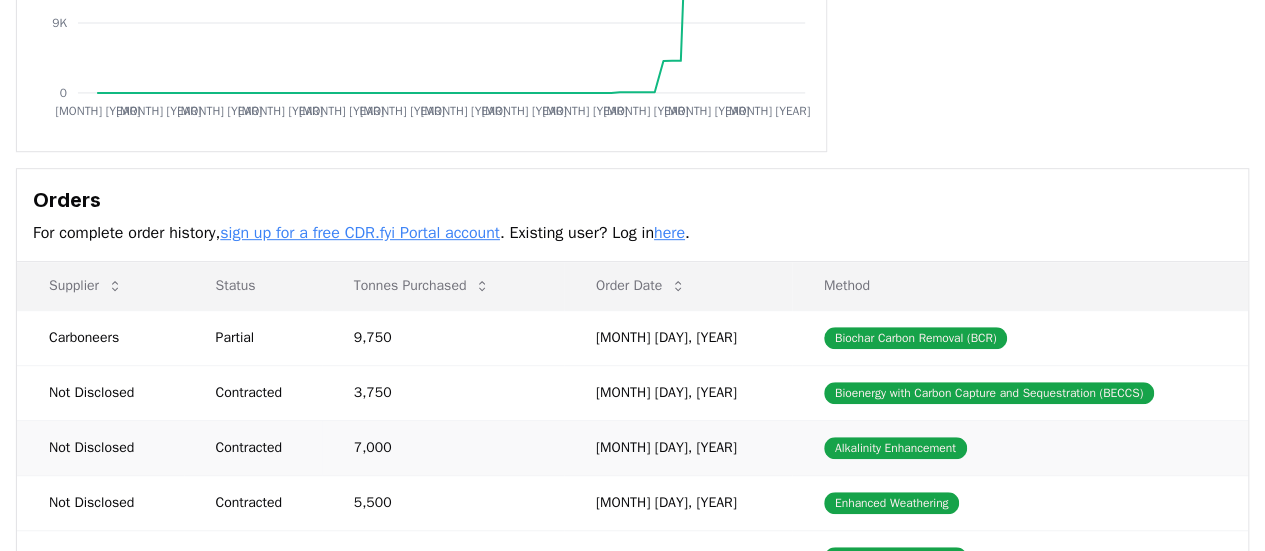 drag, startPoint x: 191, startPoint y: 362, endPoint x: 546, endPoint y: 441, distance: 363.68393 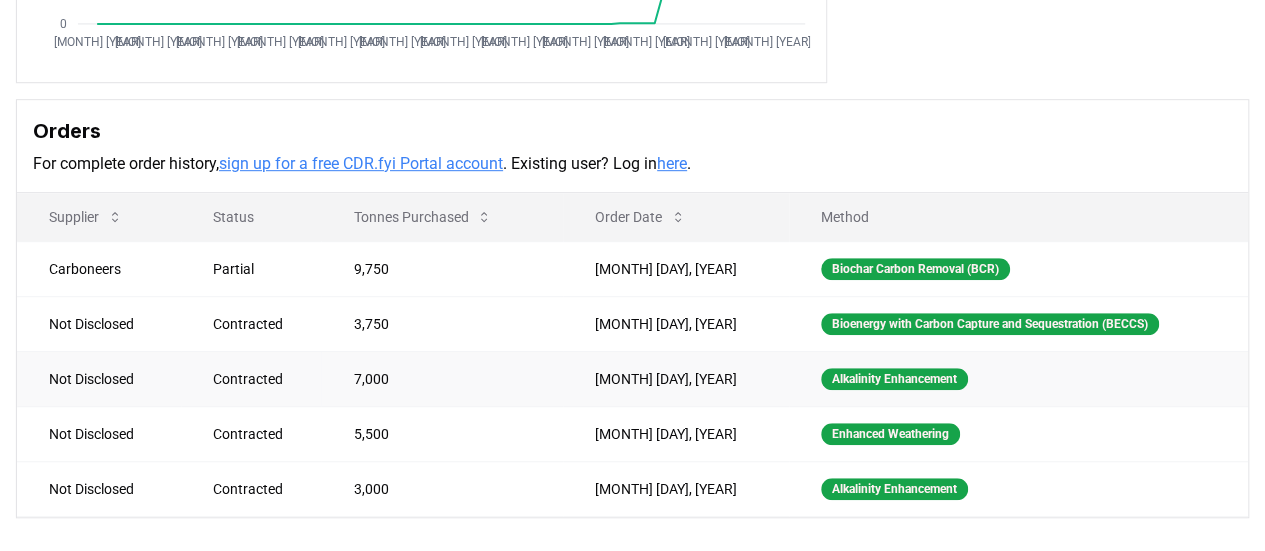 scroll, scrollTop: 526, scrollLeft: 0, axis: vertical 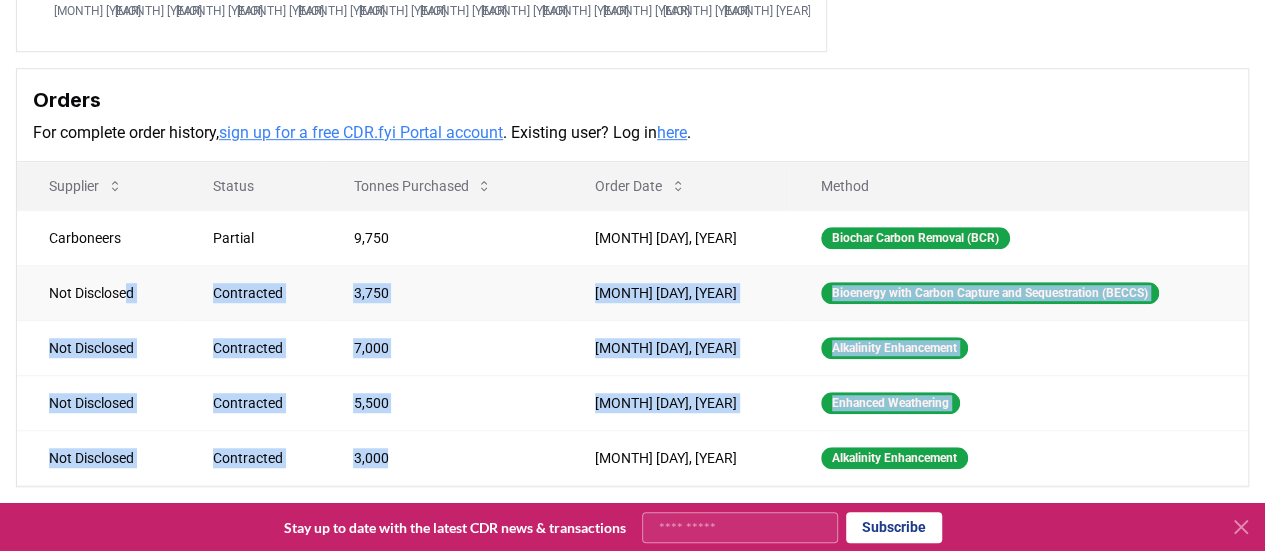 drag, startPoint x: 438, startPoint y: 433, endPoint x: 131, endPoint y: 275, distance: 345.27237 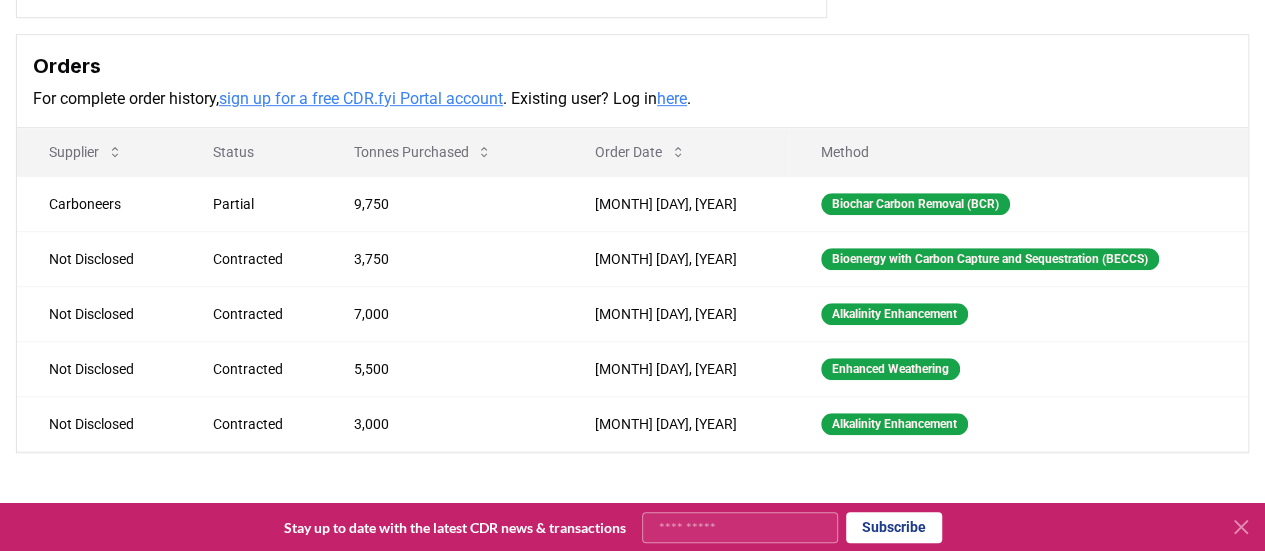 scroll, scrollTop: 526, scrollLeft: 0, axis: vertical 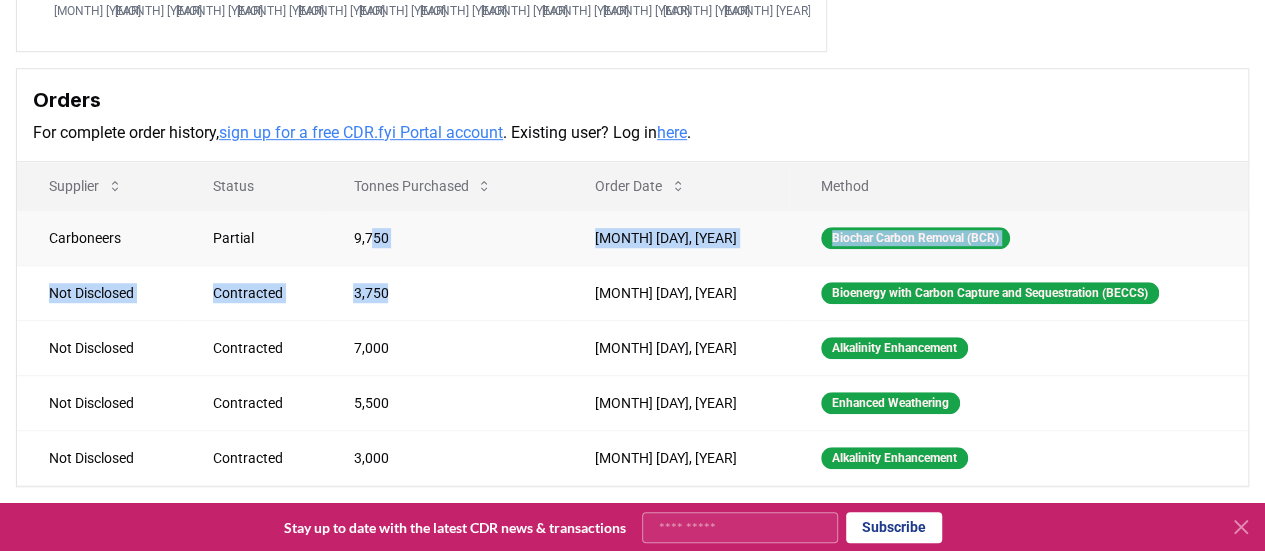 drag, startPoint x: 556, startPoint y: 279, endPoint x: 374, endPoint y: 235, distance: 187.24316 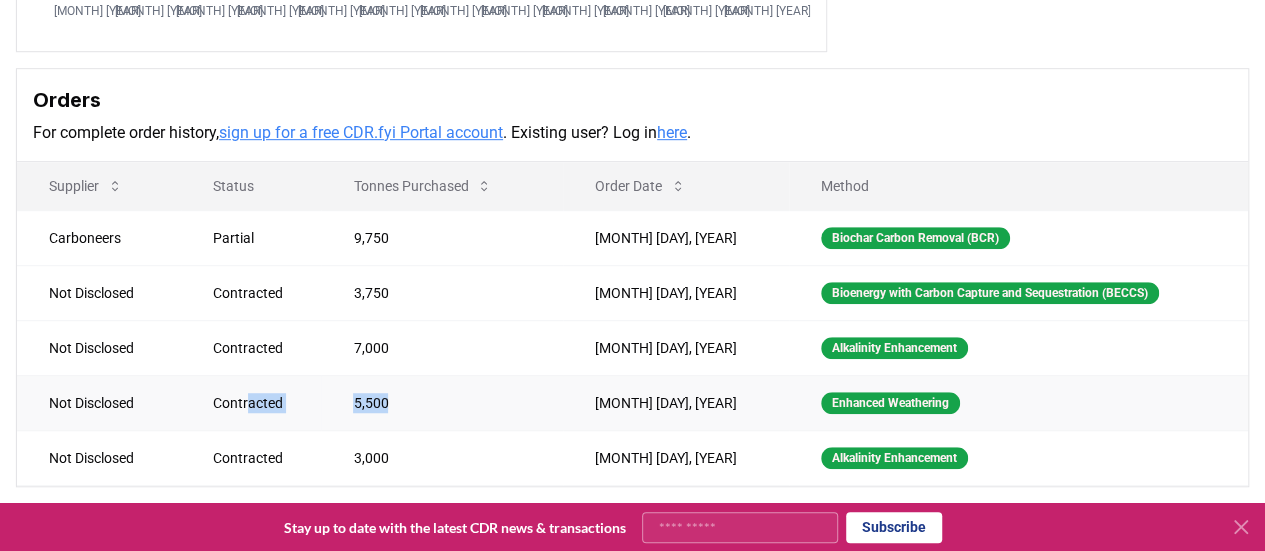 drag, startPoint x: 400, startPoint y: 393, endPoint x: 251, endPoint y: 385, distance: 149.21461 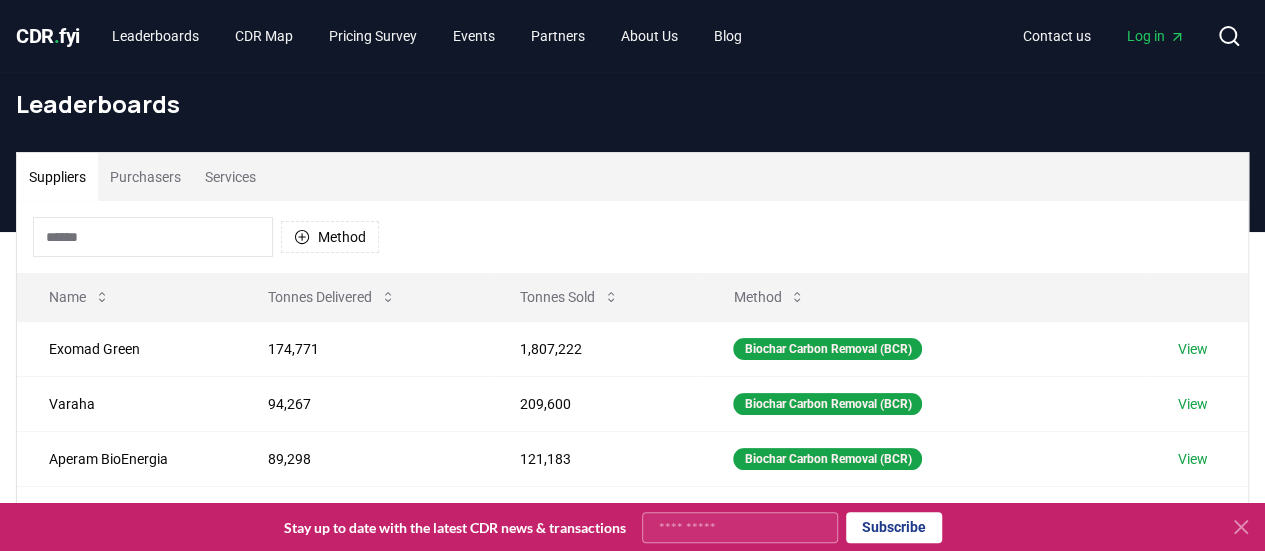 scroll, scrollTop: 0, scrollLeft: 0, axis: both 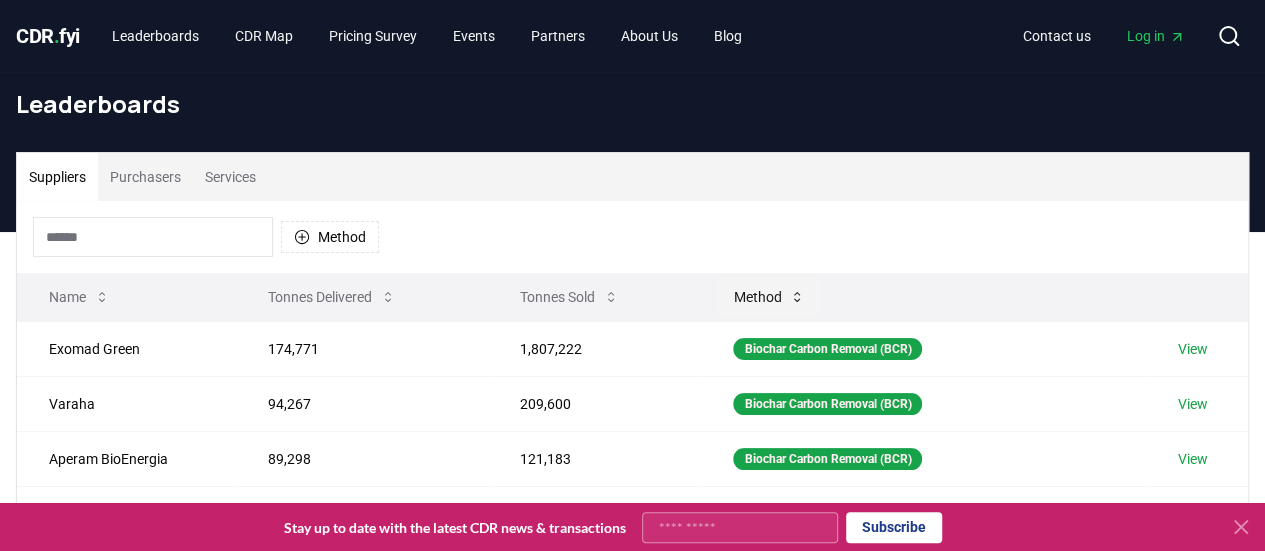 click 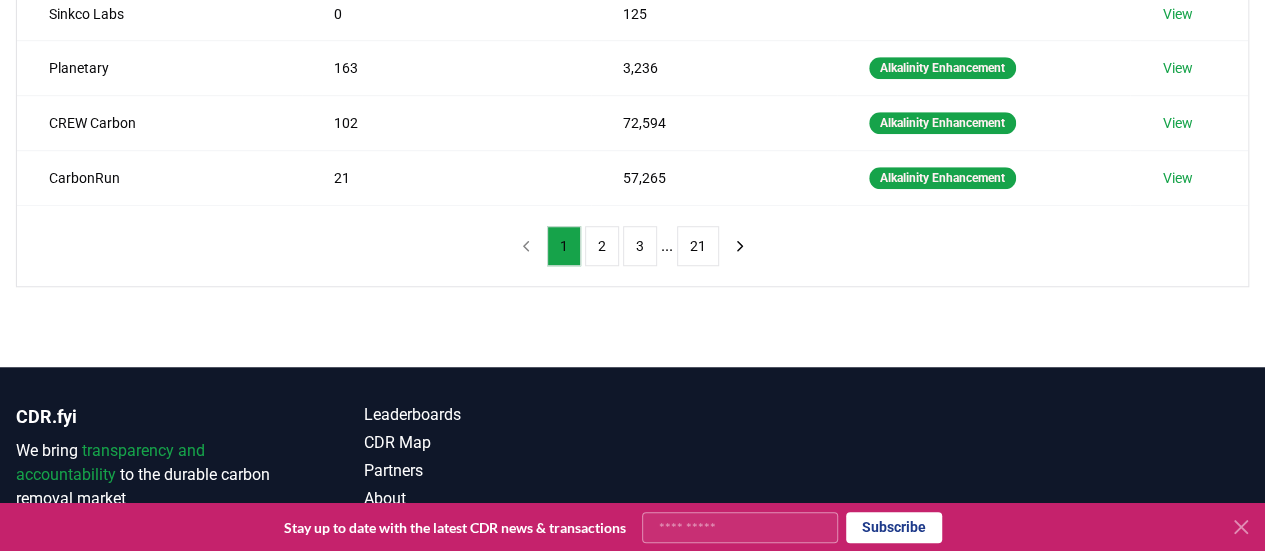scroll, scrollTop: 753, scrollLeft: 0, axis: vertical 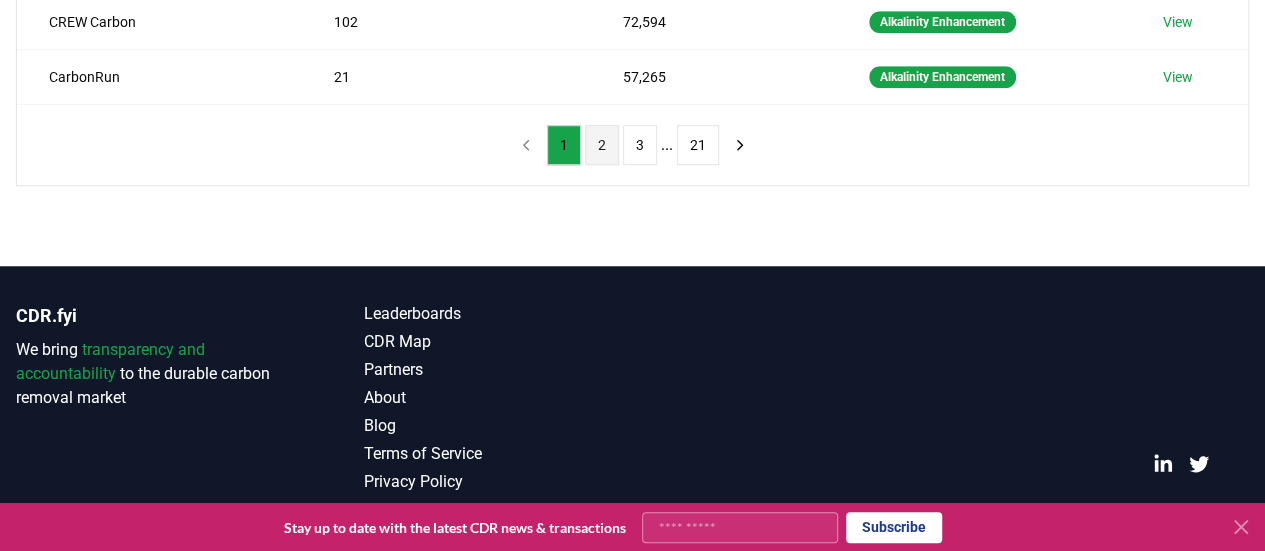 click on "2" at bounding box center [602, 145] 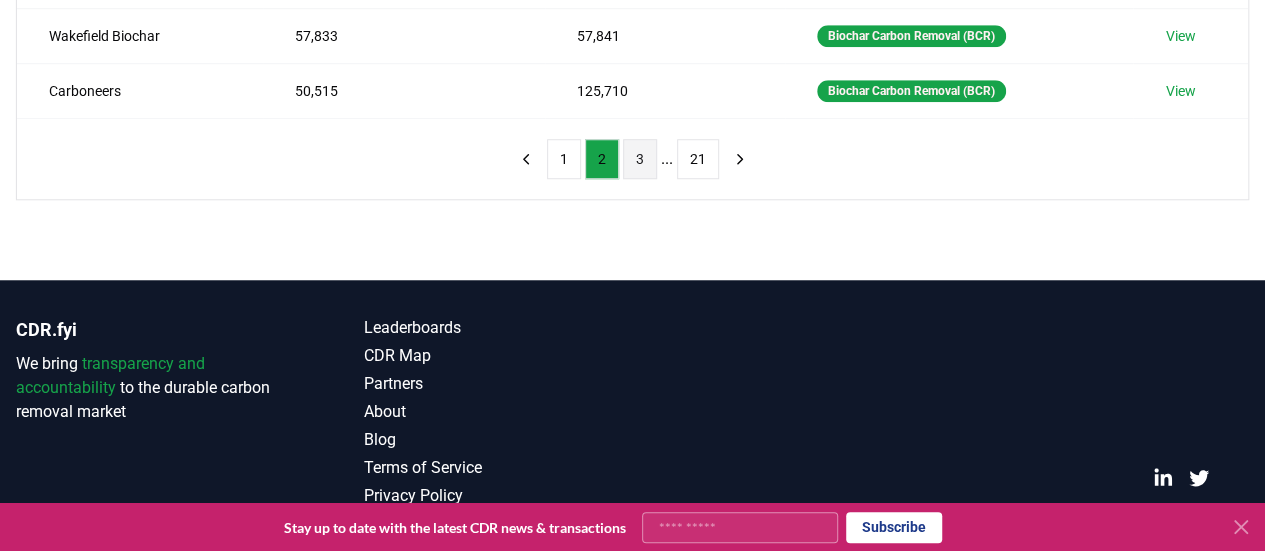 click on "3" at bounding box center (640, 159) 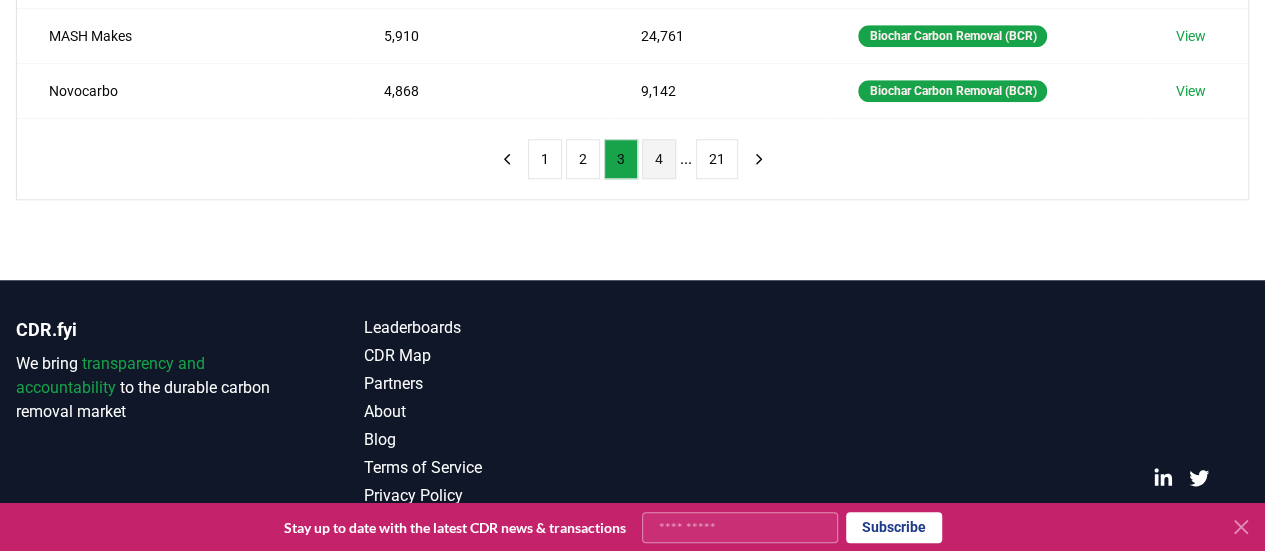 click on "4" at bounding box center [659, 159] 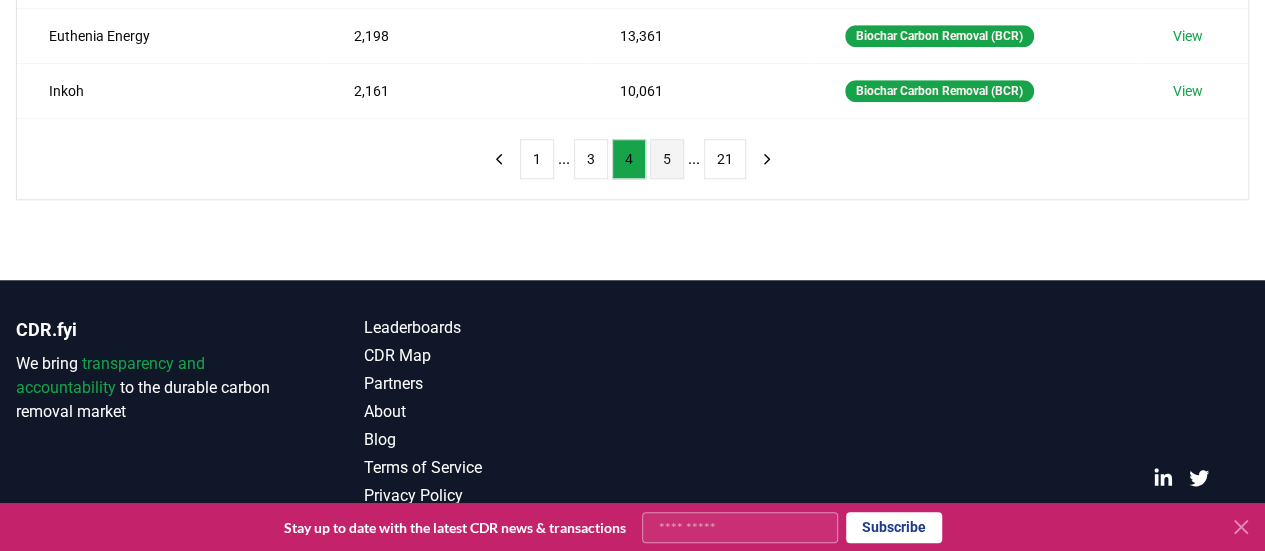 click on "5" at bounding box center [667, 159] 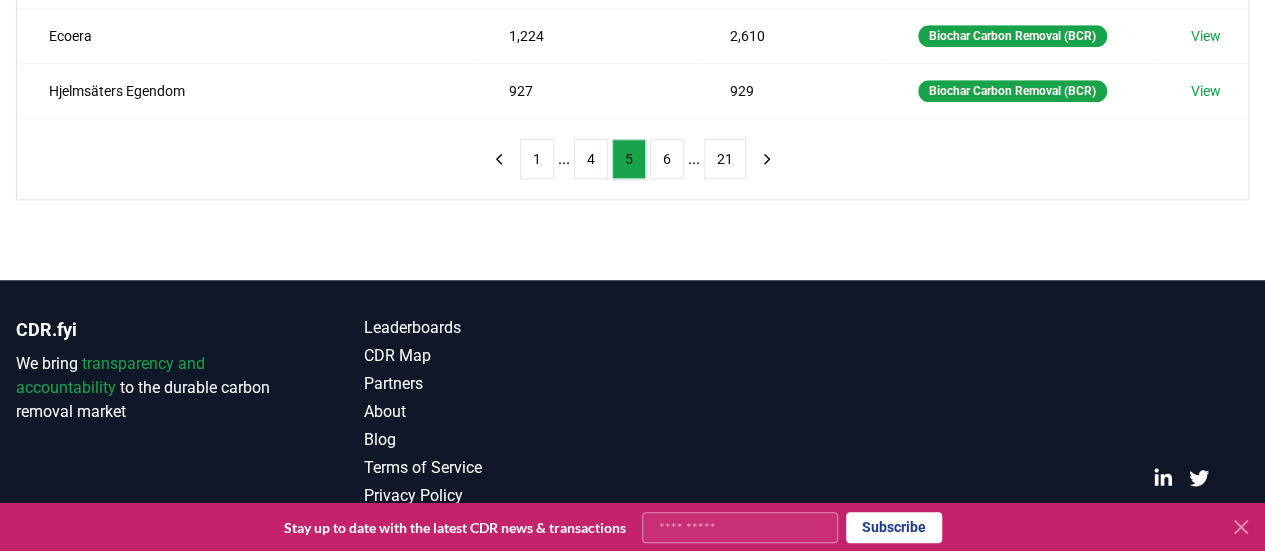 click on "6" at bounding box center (667, 159) 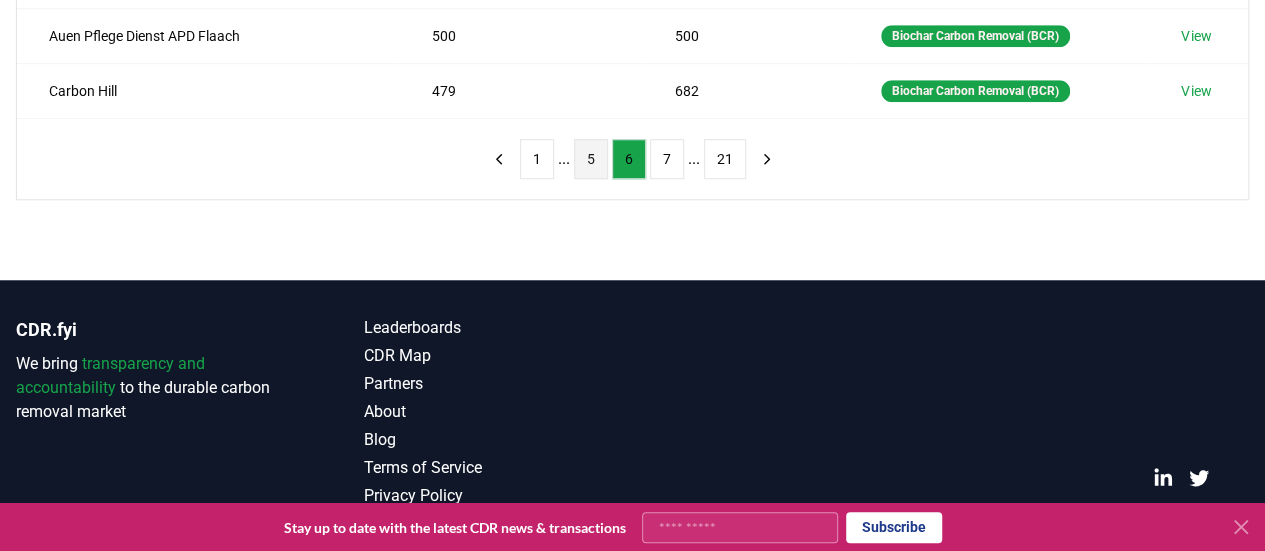 click on "7" at bounding box center (667, 159) 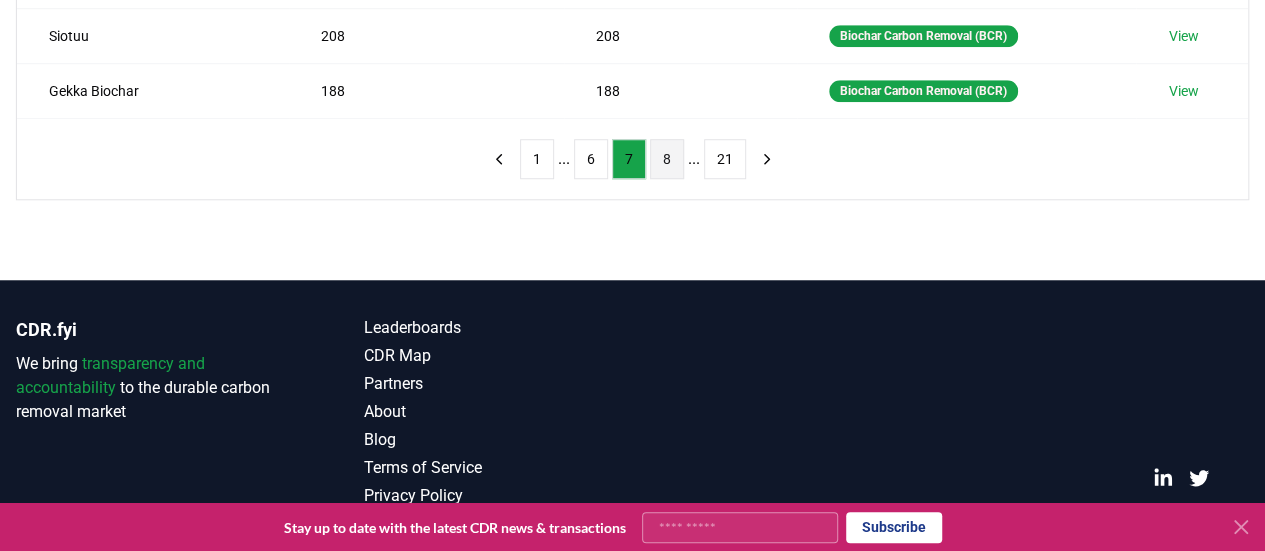 click on "8" at bounding box center (667, 159) 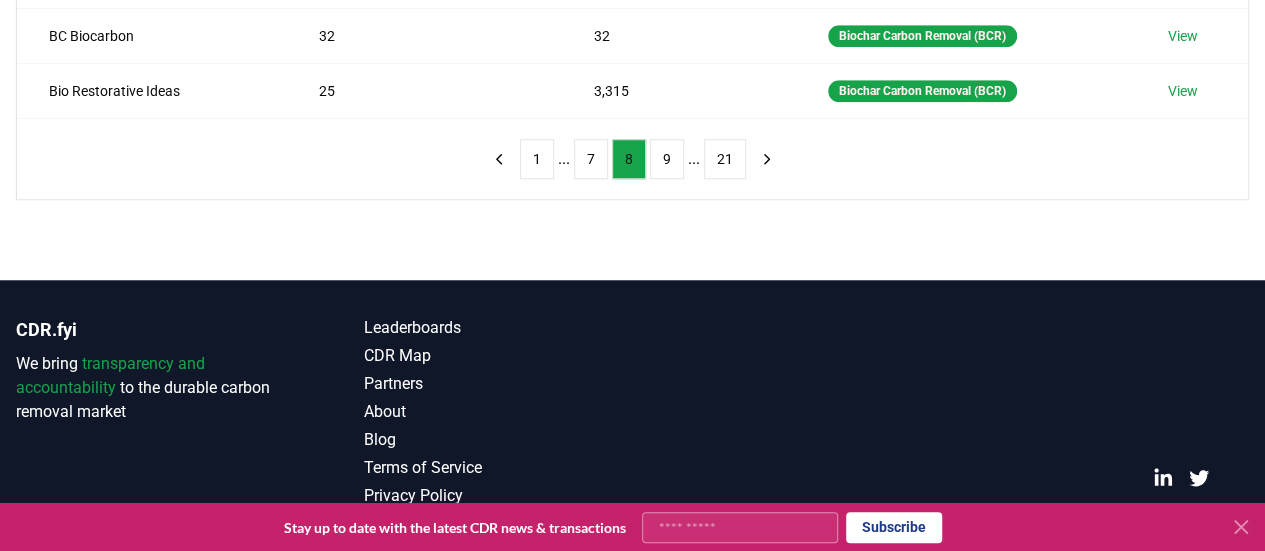 click on "9" at bounding box center (667, 159) 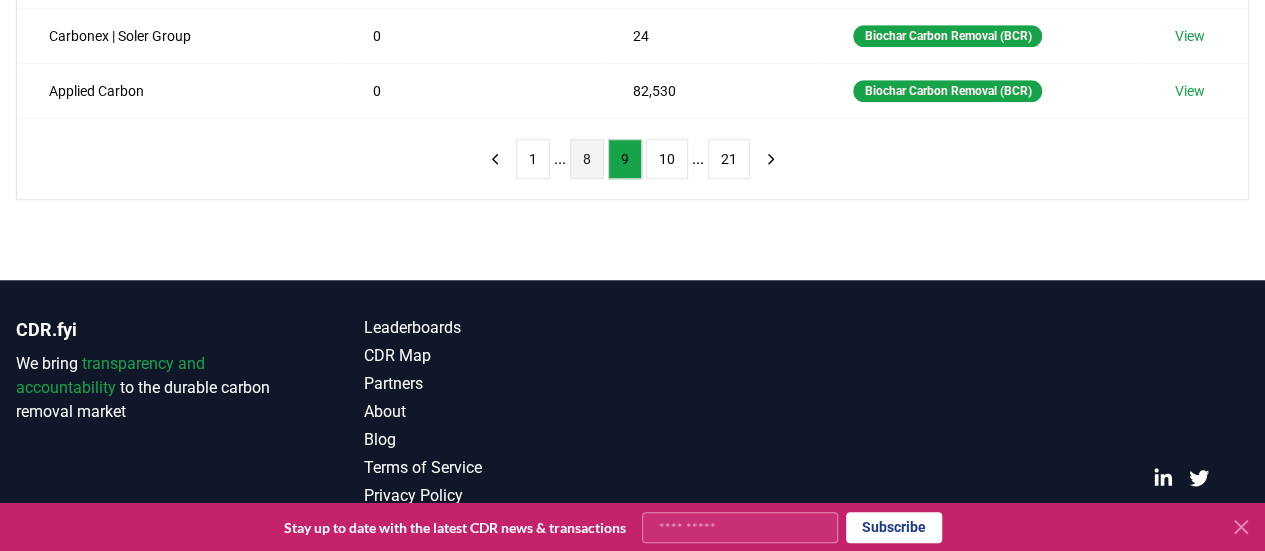 click on "10" at bounding box center (667, 159) 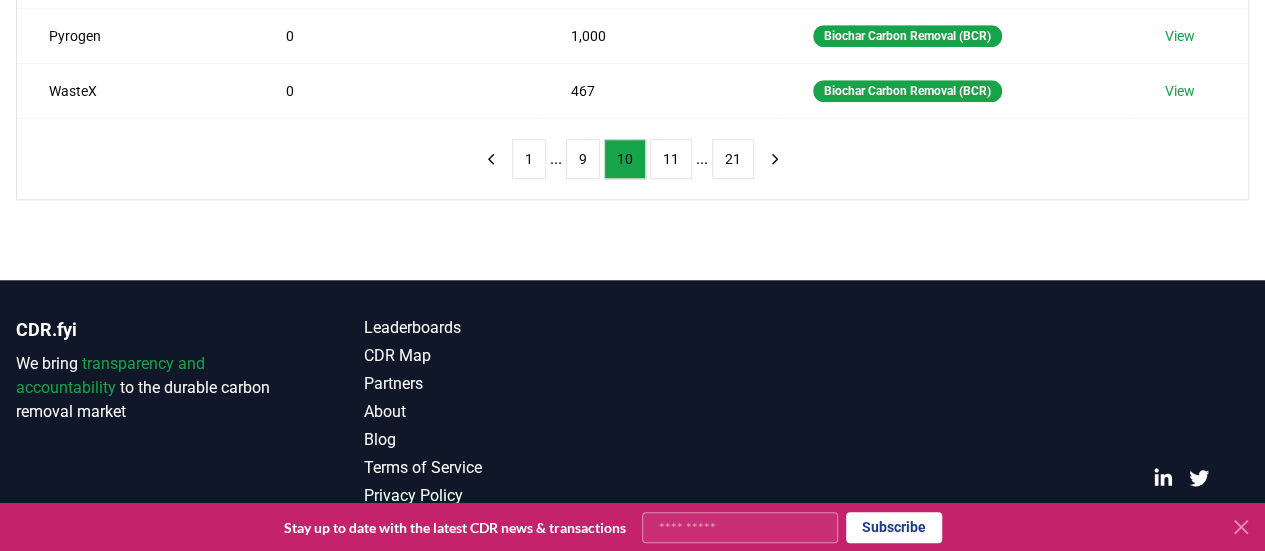 click on "11" at bounding box center [671, 159] 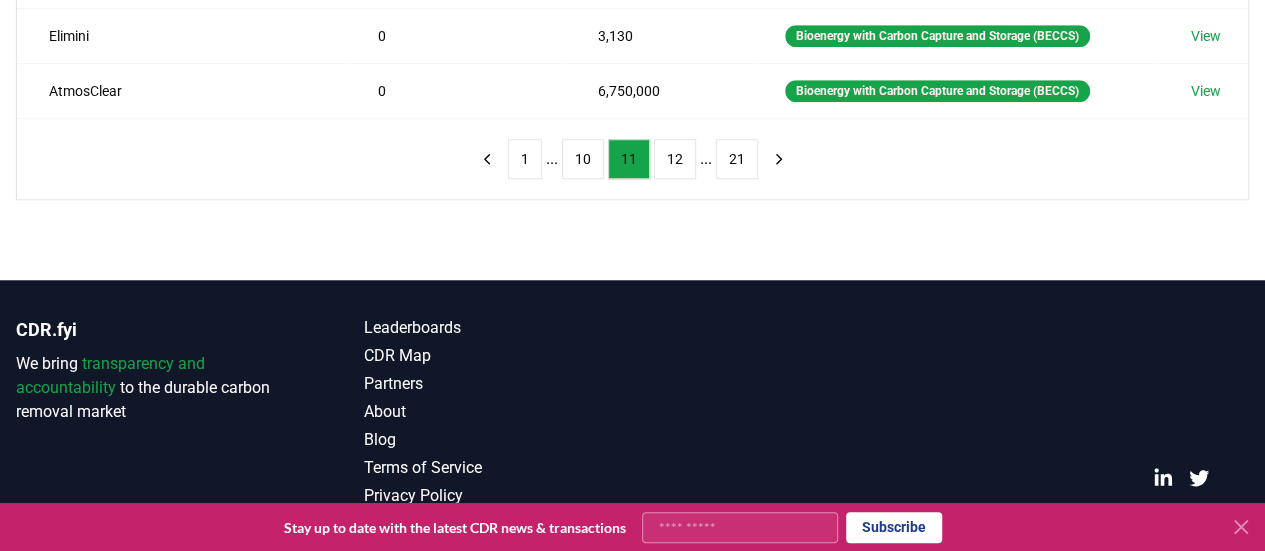 click on "12" at bounding box center (675, 159) 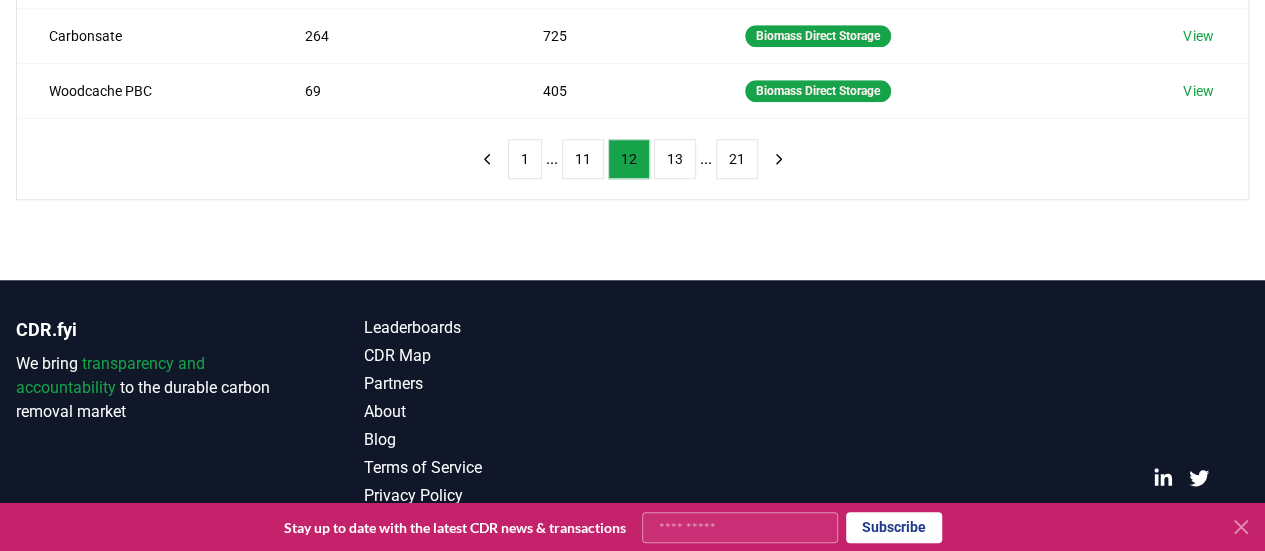 click on "13" at bounding box center [675, 159] 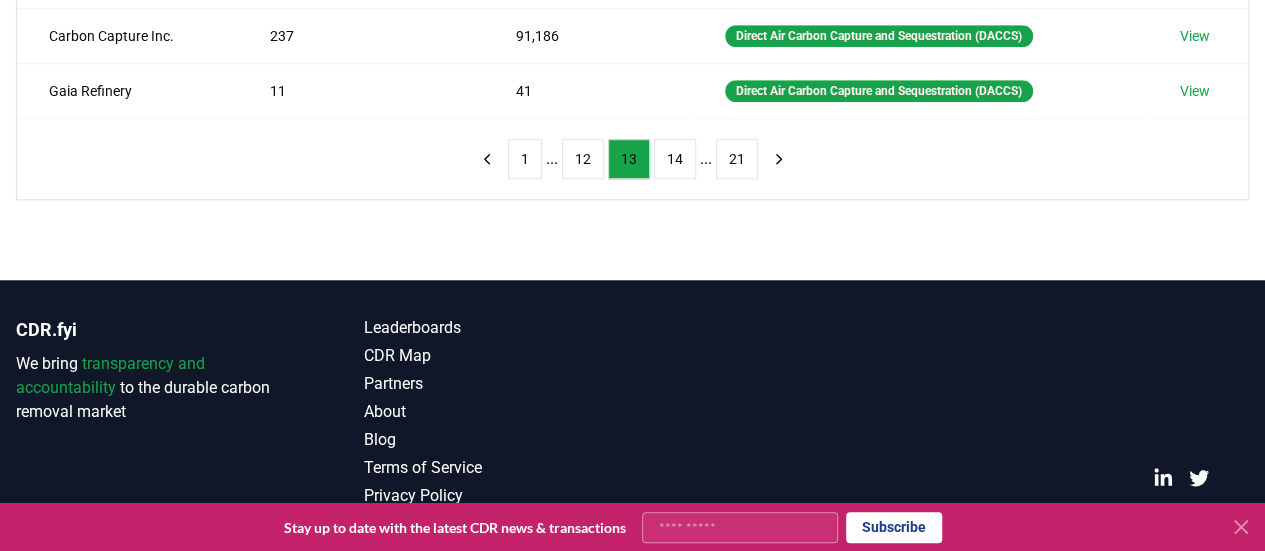 click on "14" at bounding box center (675, 159) 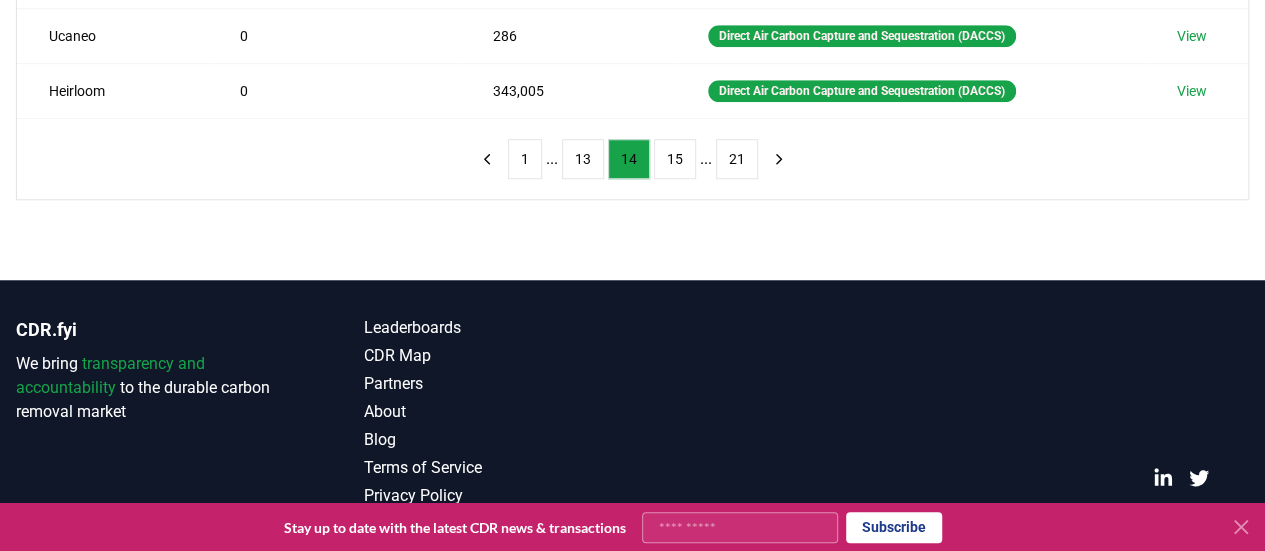 click on "15" at bounding box center (675, 159) 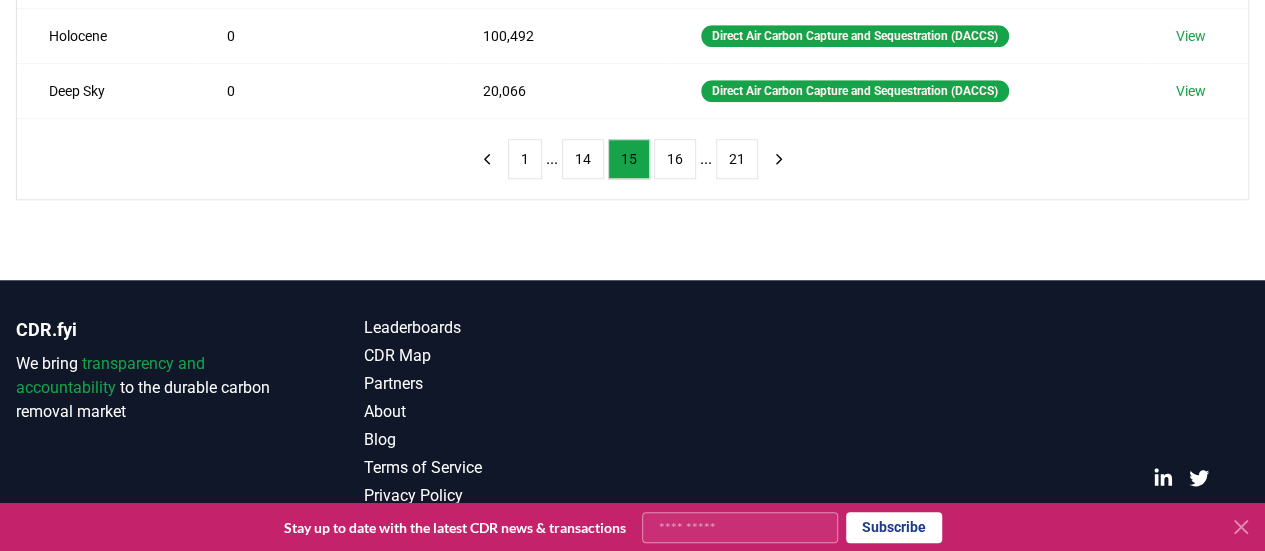 click on "16" at bounding box center [675, 159] 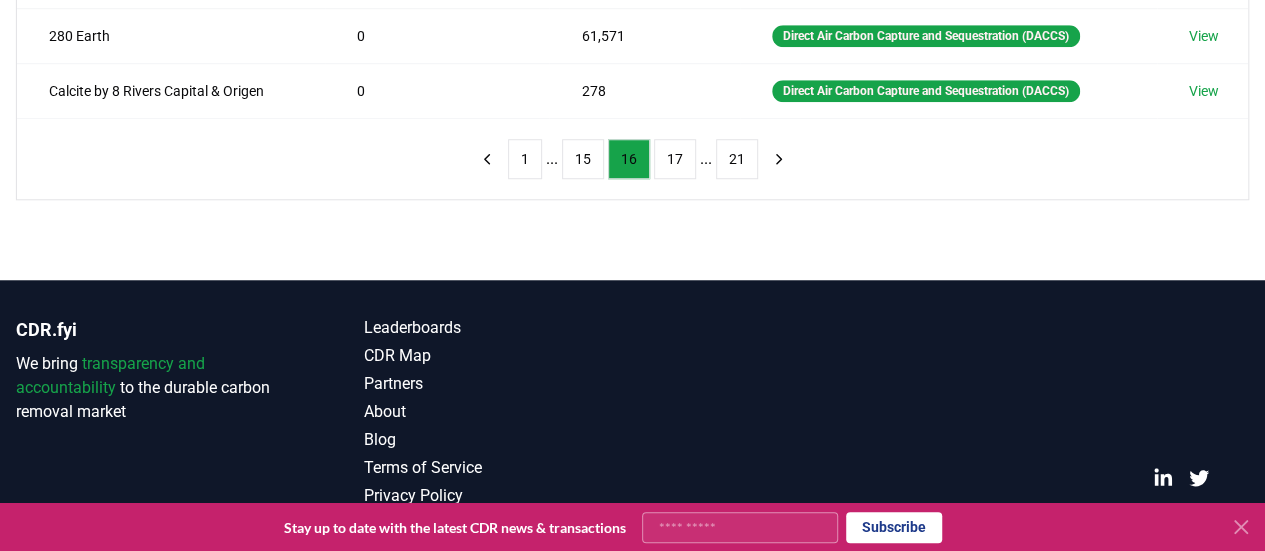 click on "17" at bounding box center (675, 159) 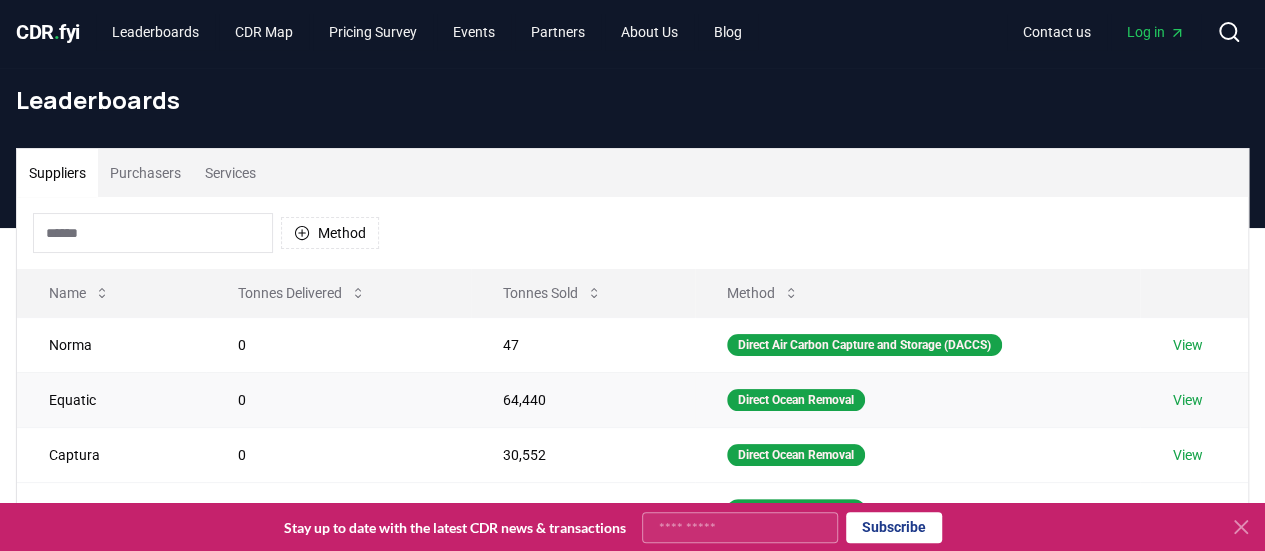 scroll, scrollTop: 0, scrollLeft: 0, axis: both 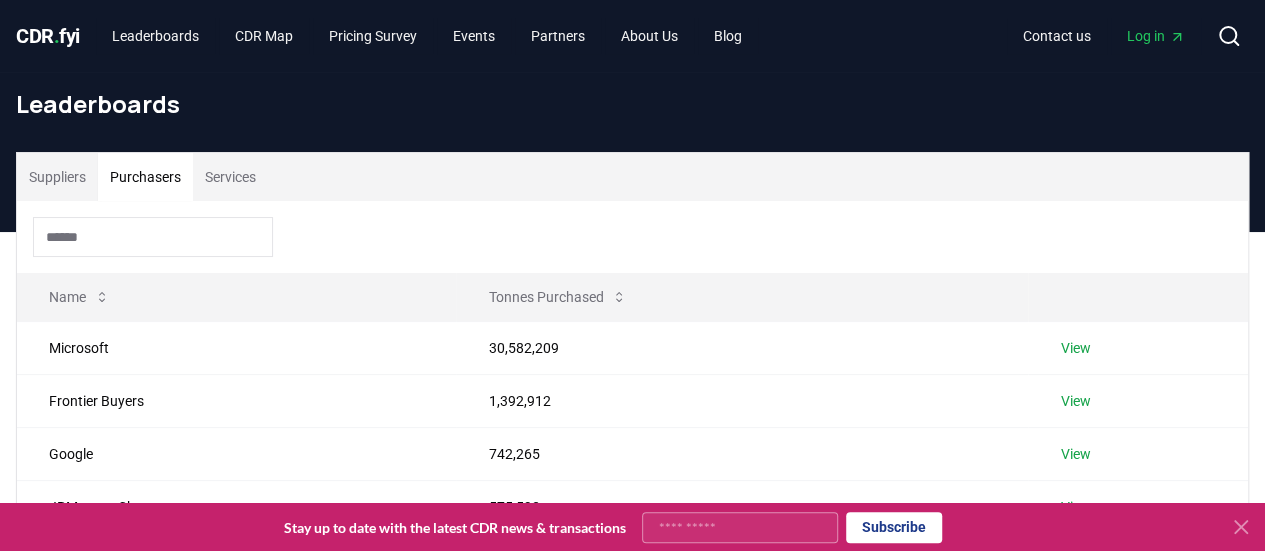 click on "Purchasers" at bounding box center [145, 177] 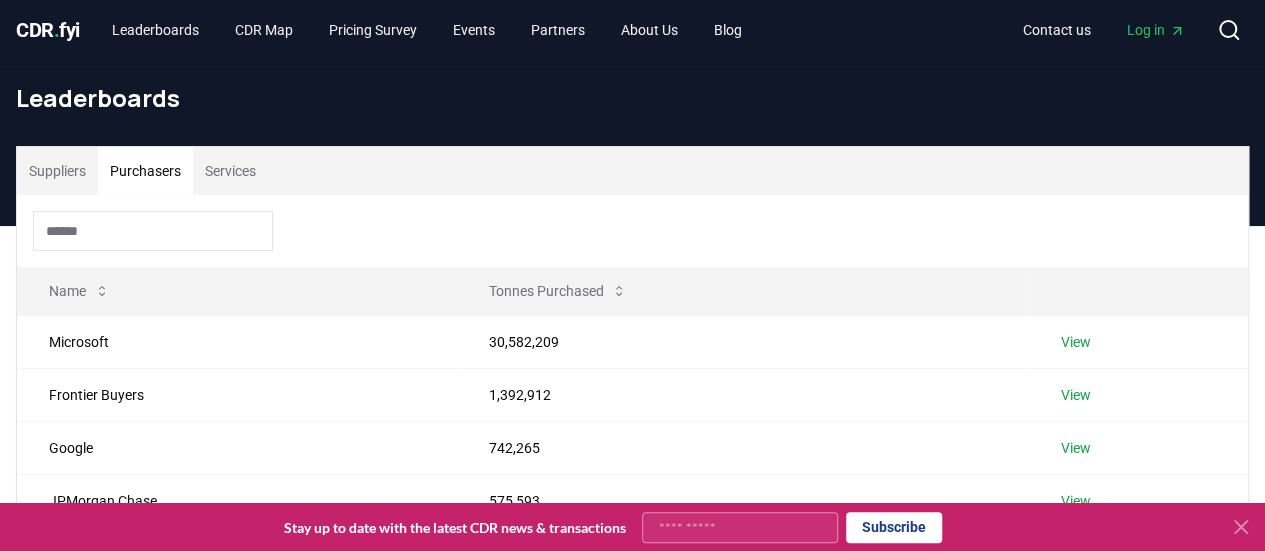scroll, scrollTop: 0, scrollLeft: 0, axis: both 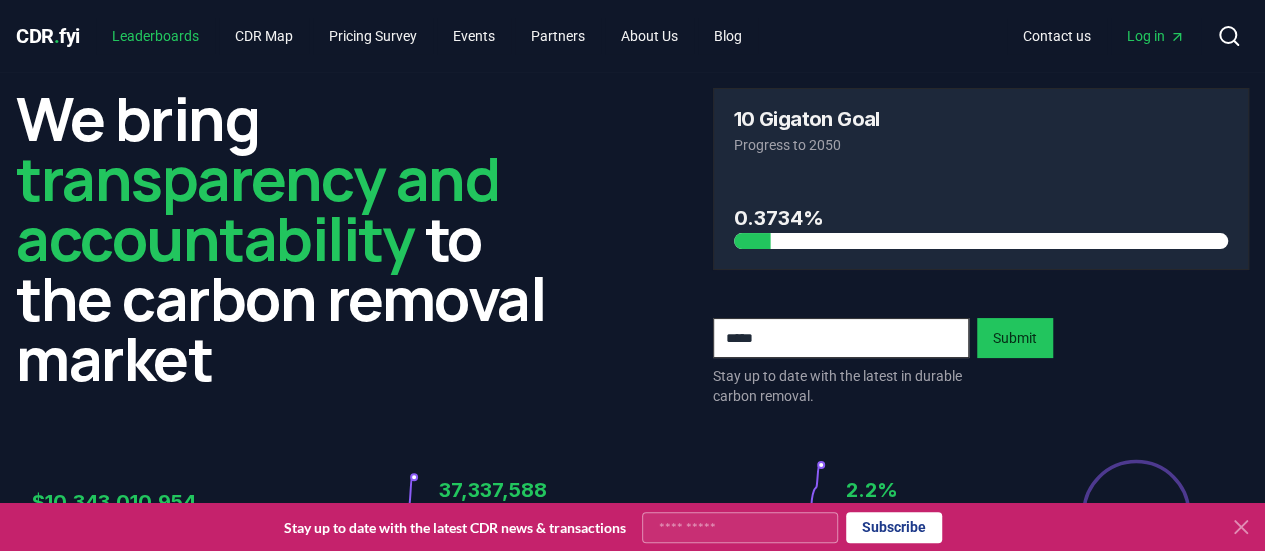 click on "Leaderboards" at bounding box center [155, 36] 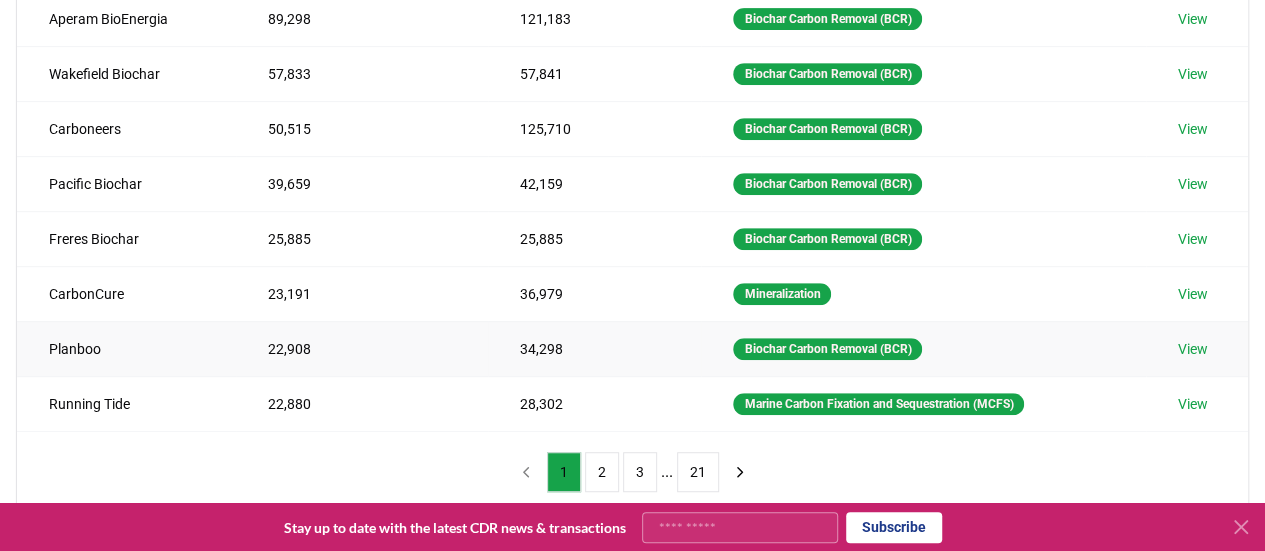 scroll, scrollTop: 500, scrollLeft: 0, axis: vertical 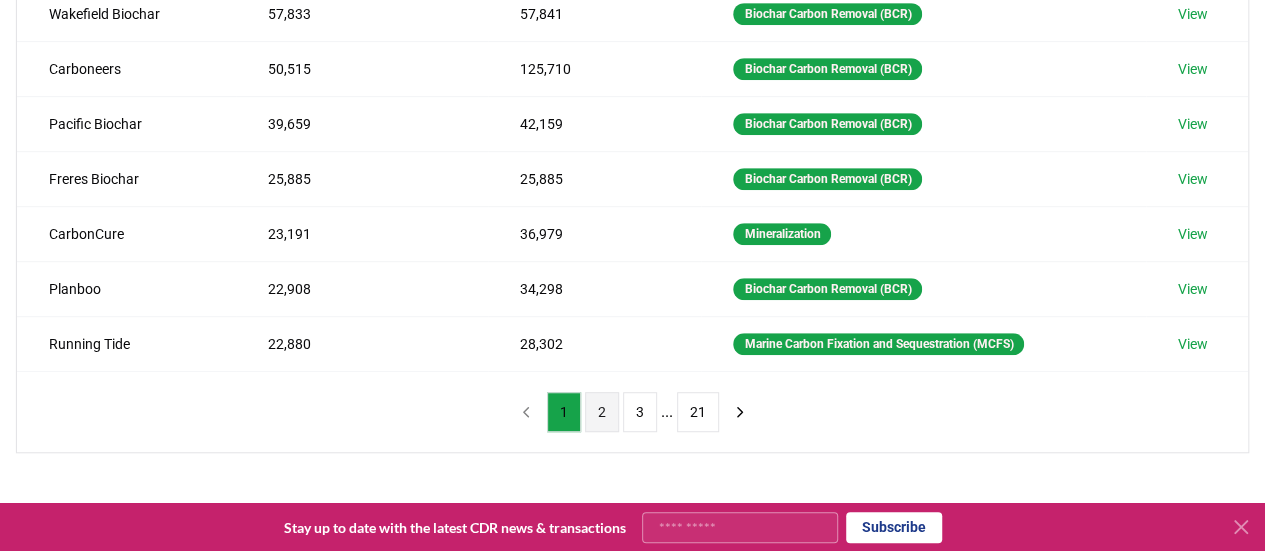 click on "2" at bounding box center (602, 412) 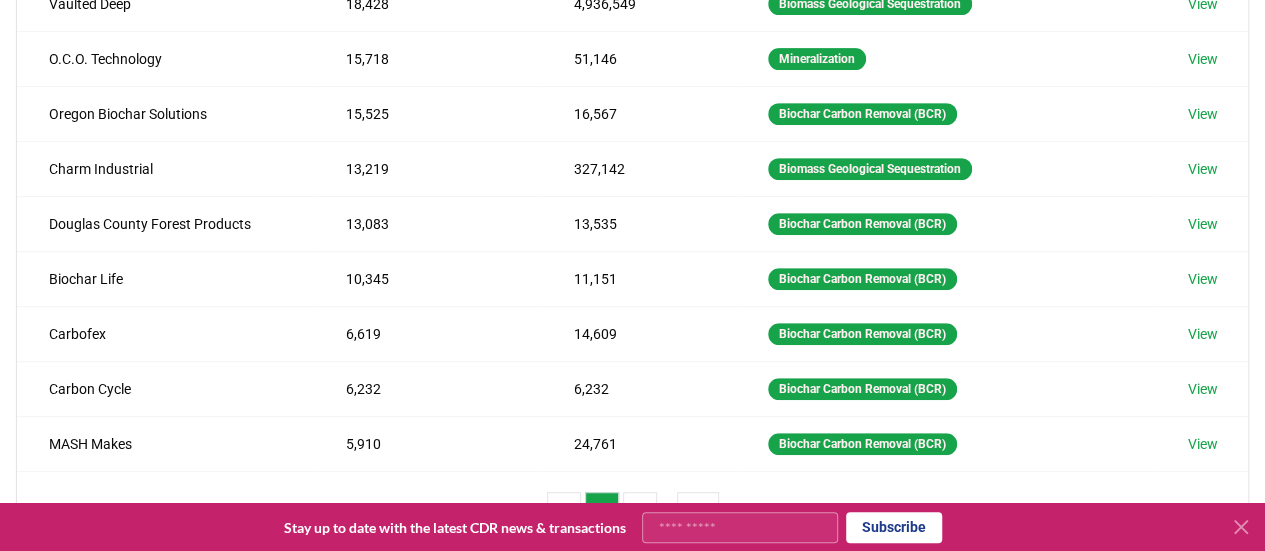scroll, scrollTop: 500, scrollLeft: 0, axis: vertical 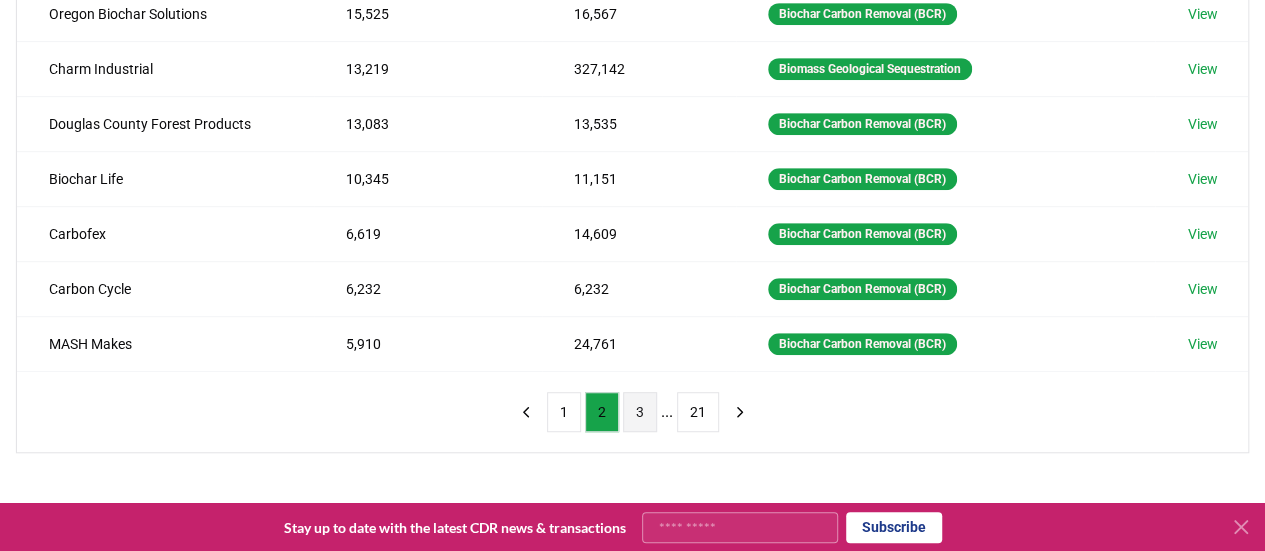 click on "3" at bounding box center [640, 412] 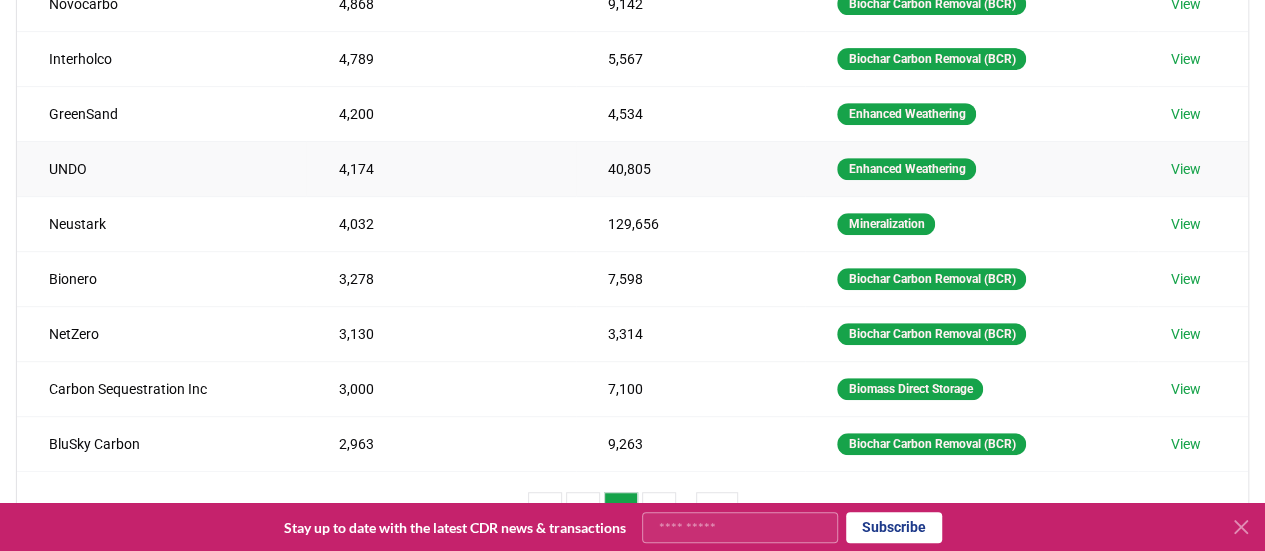 scroll, scrollTop: 500, scrollLeft: 0, axis: vertical 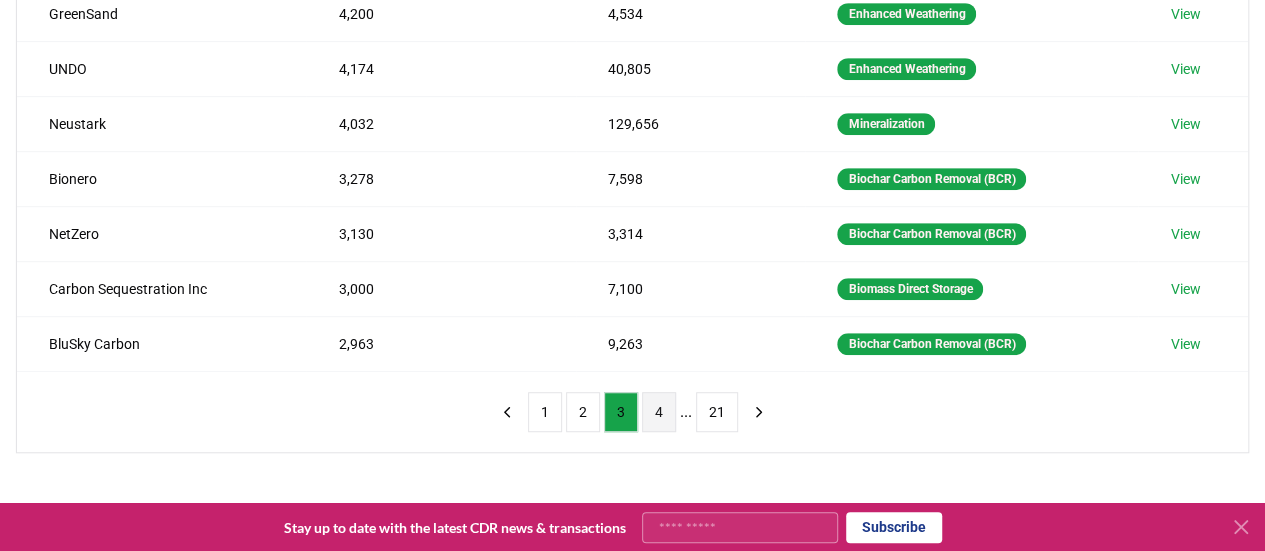 click on "4" at bounding box center (659, 412) 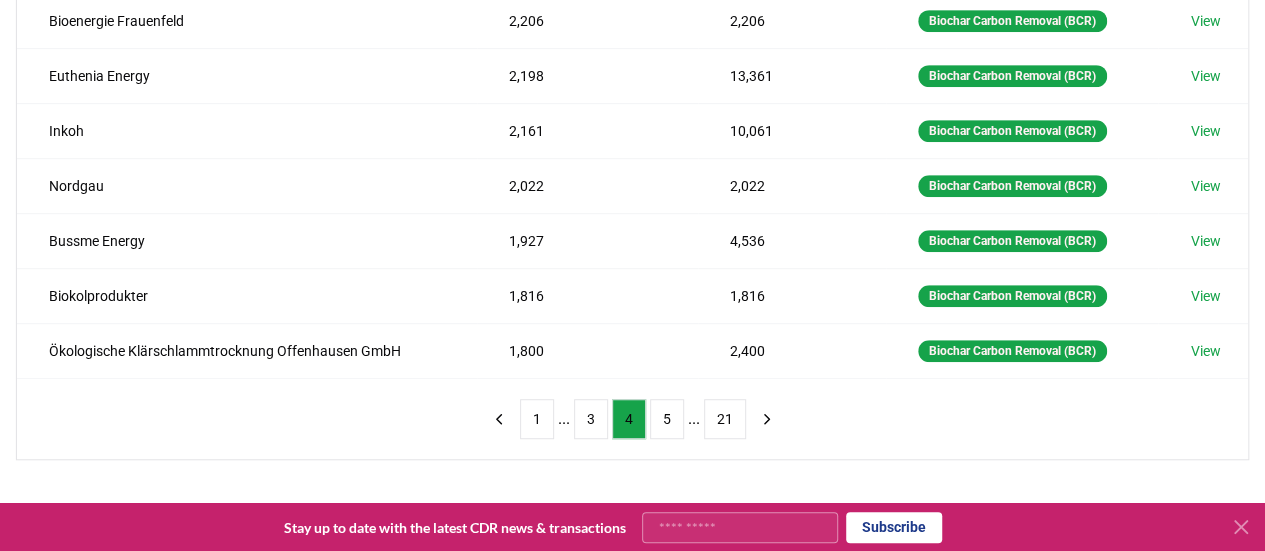 scroll, scrollTop: 600, scrollLeft: 0, axis: vertical 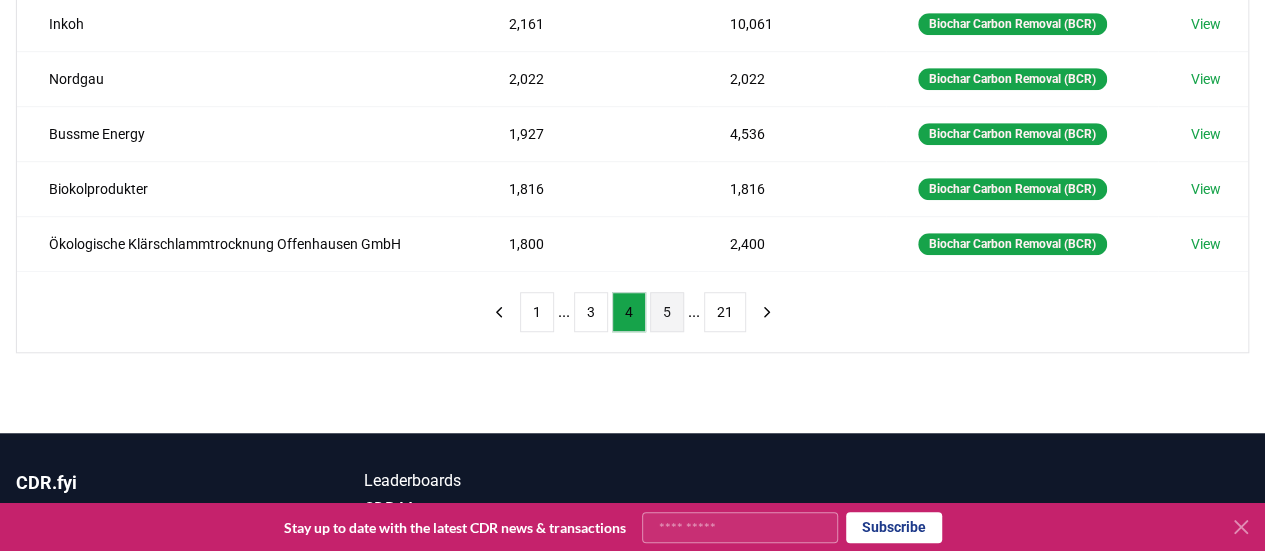 click on "5" at bounding box center (667, 312) 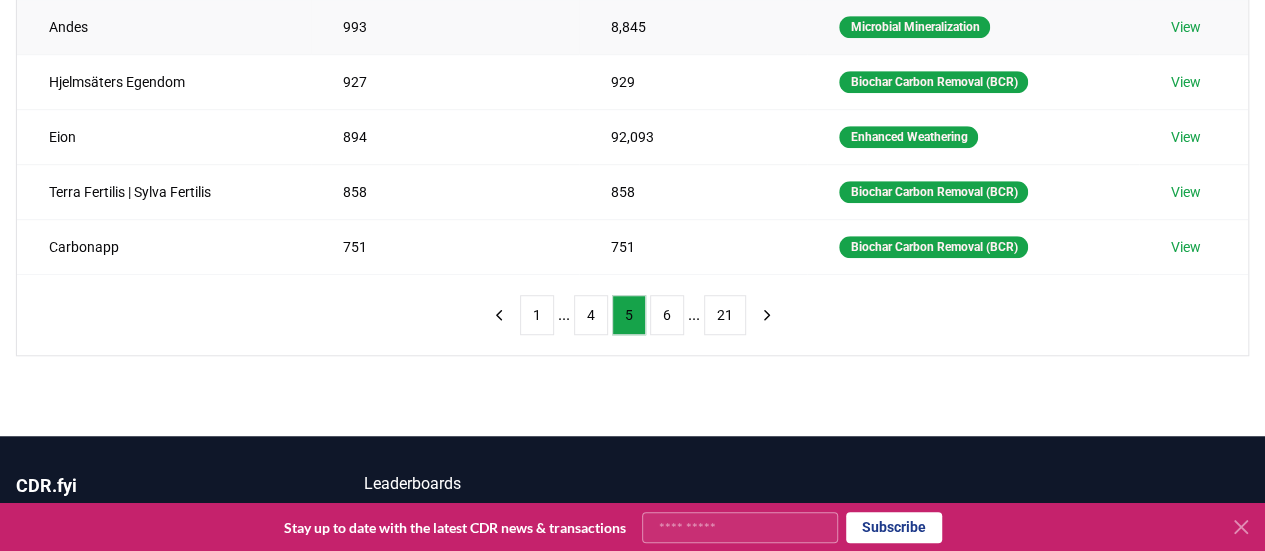 scroll, scrollTop: 600, scrollLeft: 0, axis: vertical 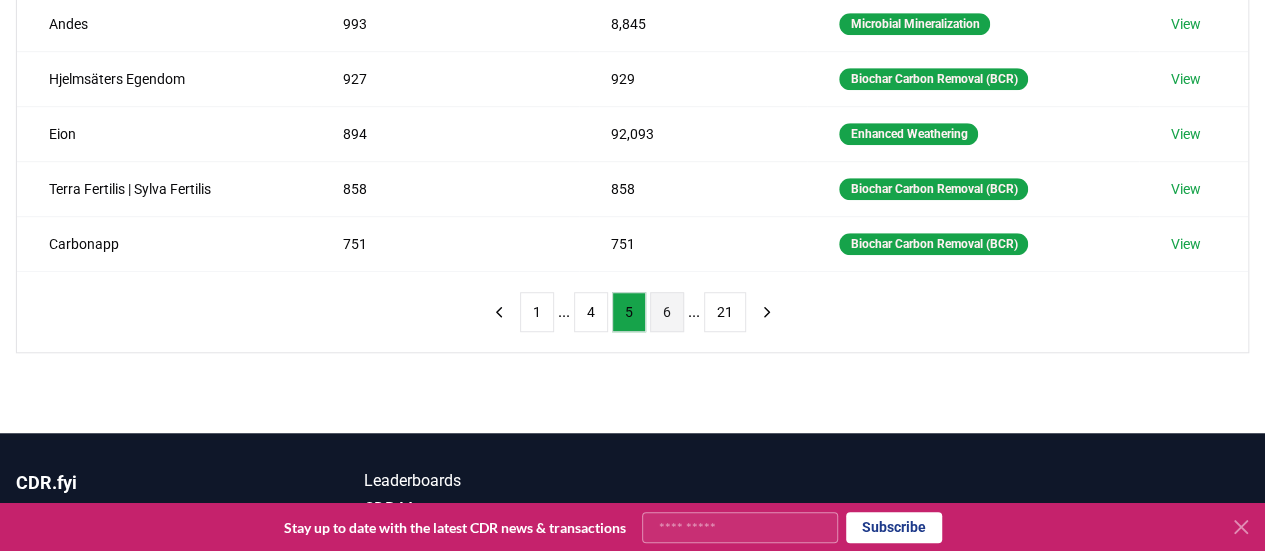 click on "6" at bounding box center (667, 312) 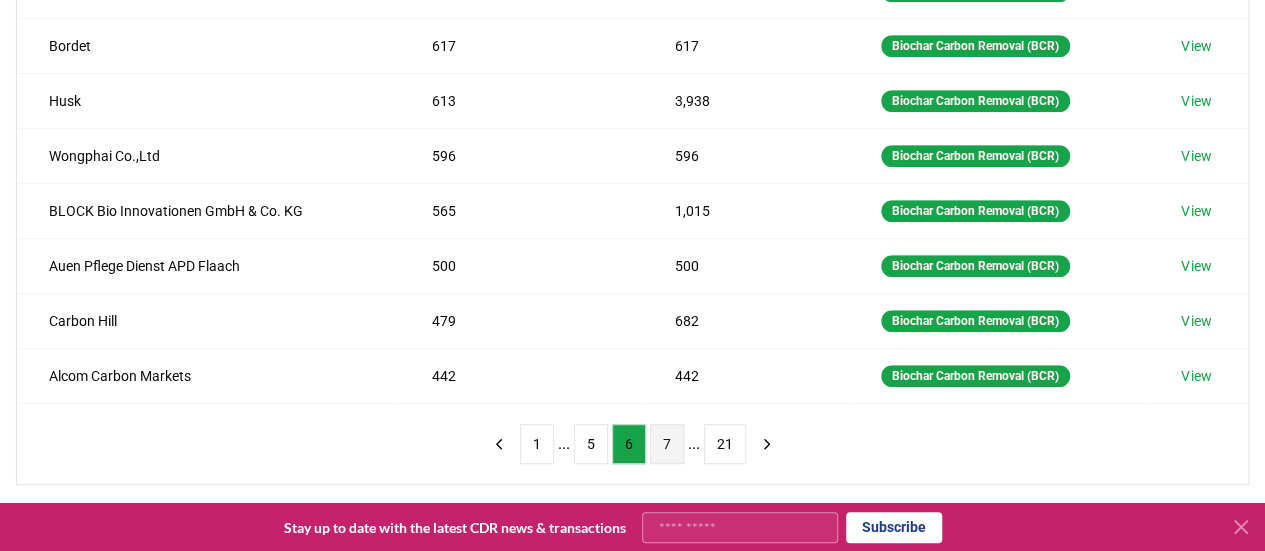 scroll, scrollTop: 500, scrollLeft: 0, axis: vertical 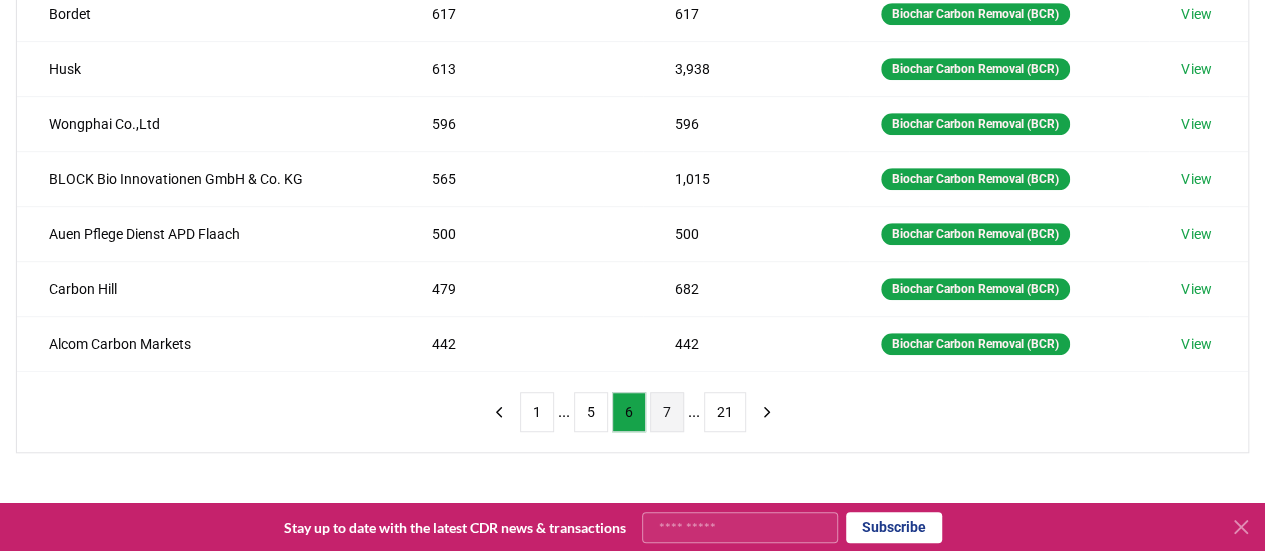 click on "7" at bounding box center (667, 412) 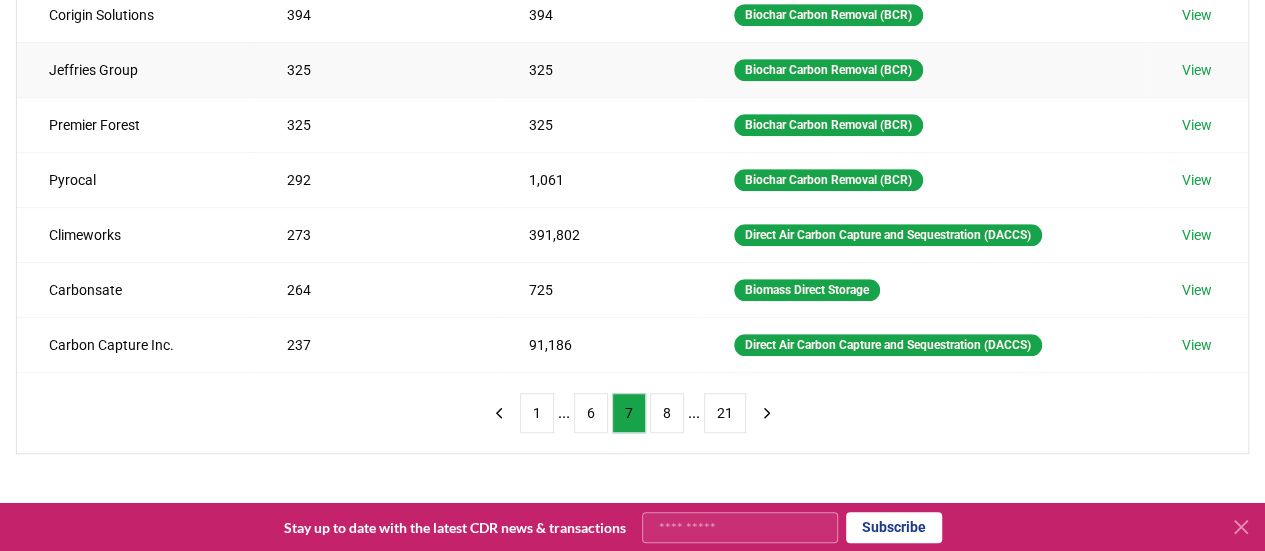 scroll, scrollTop: 500, scrollLeft: 0, axis: vertical 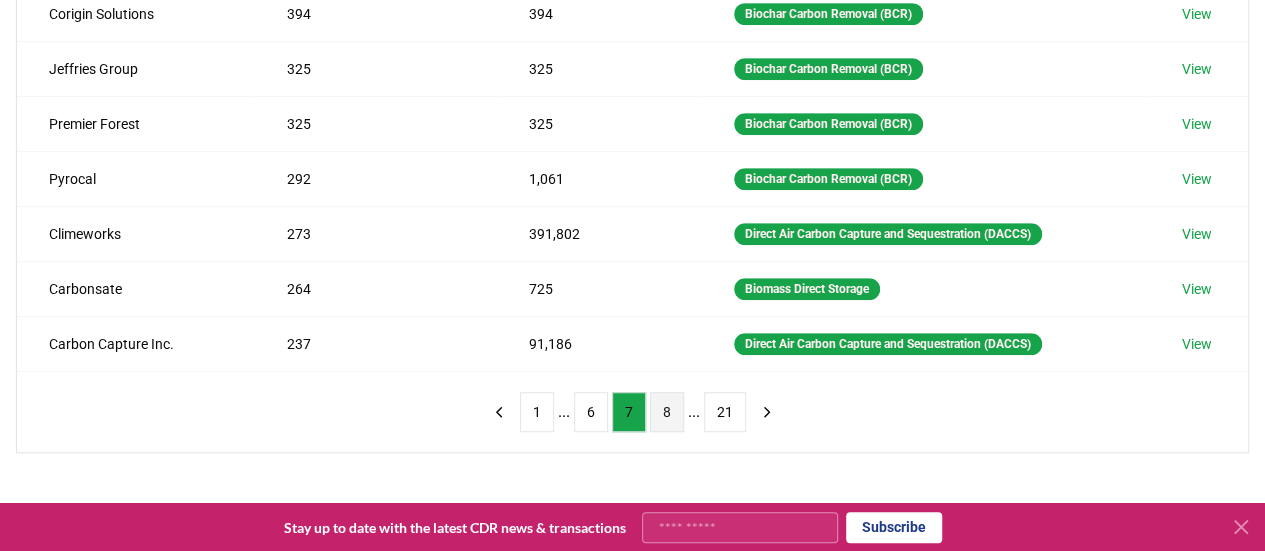 click on "8" at bounding box center [667, 412] 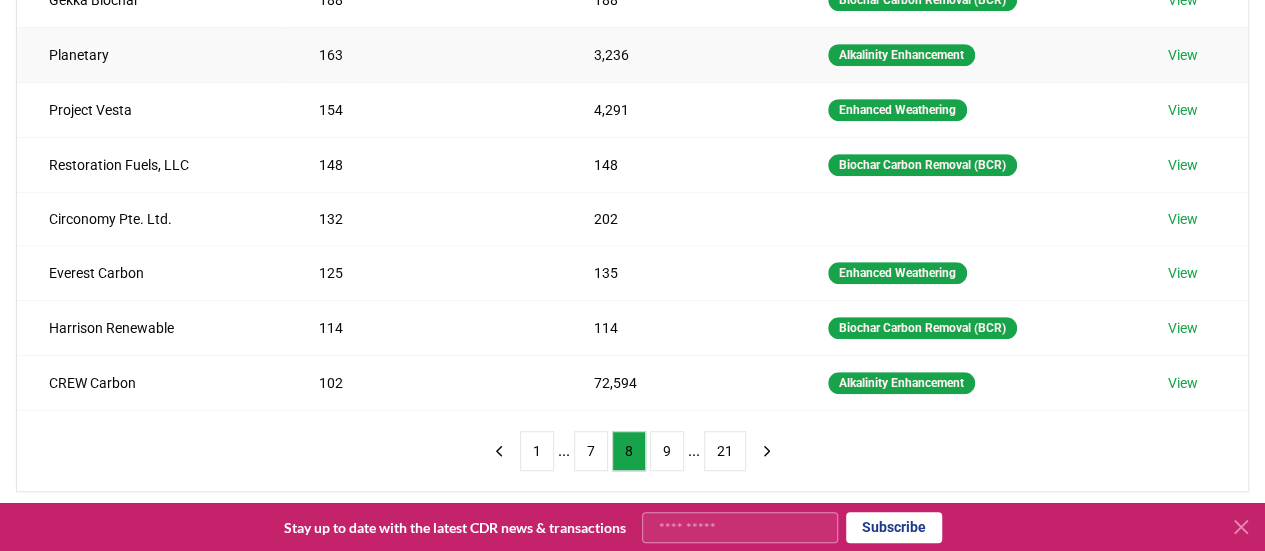 scroll, scrollTop: 500, scrollLeft: 0, axis: vertical 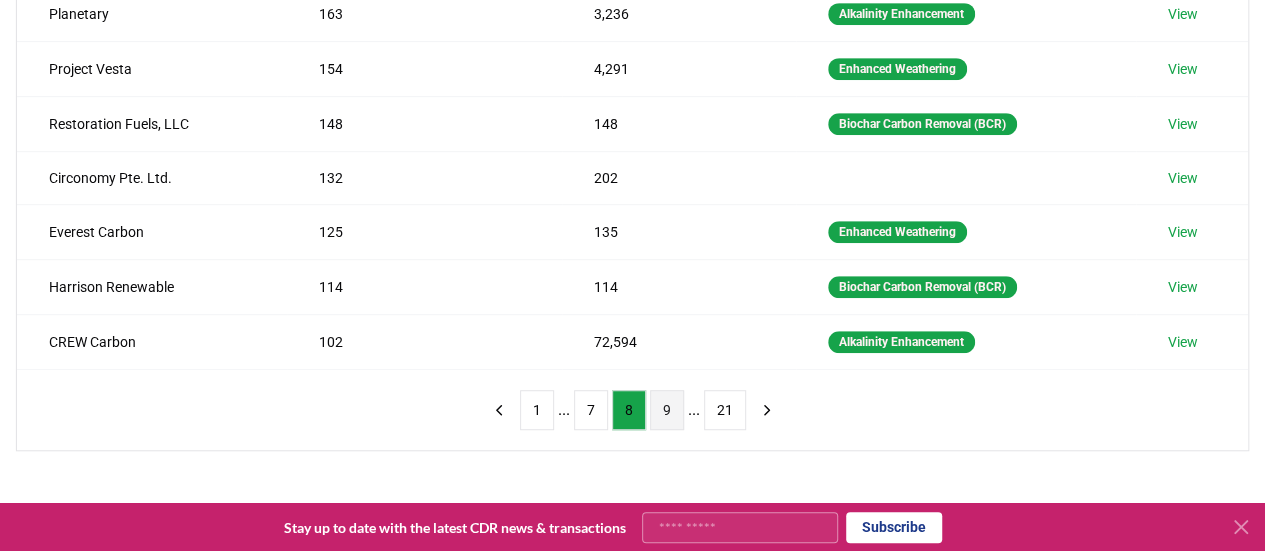 click on "9" at bounding box center (667, 410) 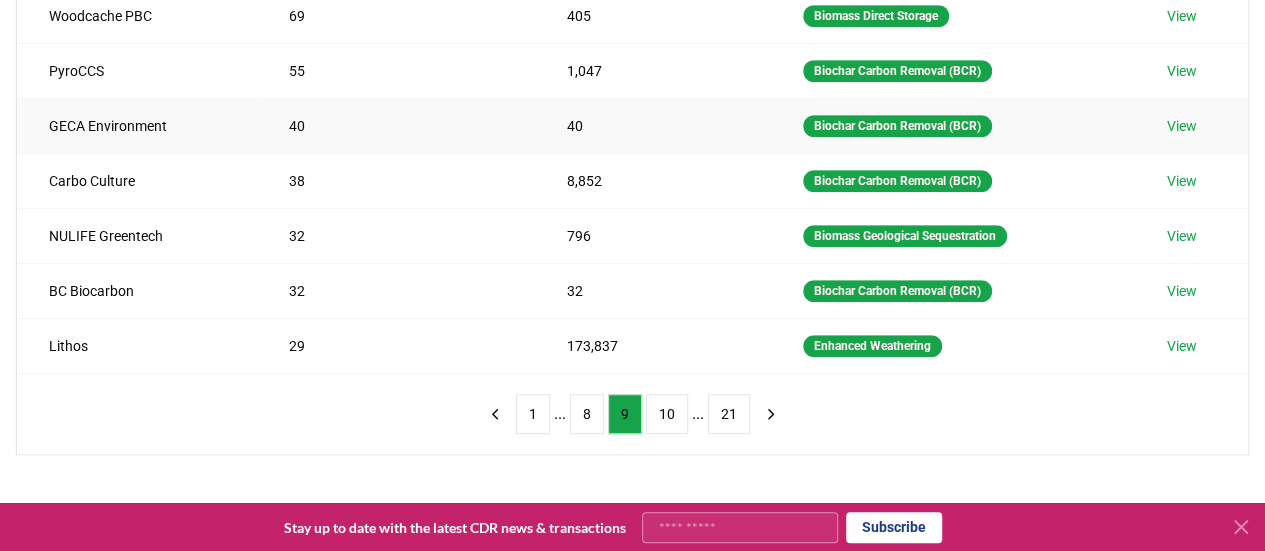 scroll, scrollTop: 500, scrollLeft: 0, axis: vertical 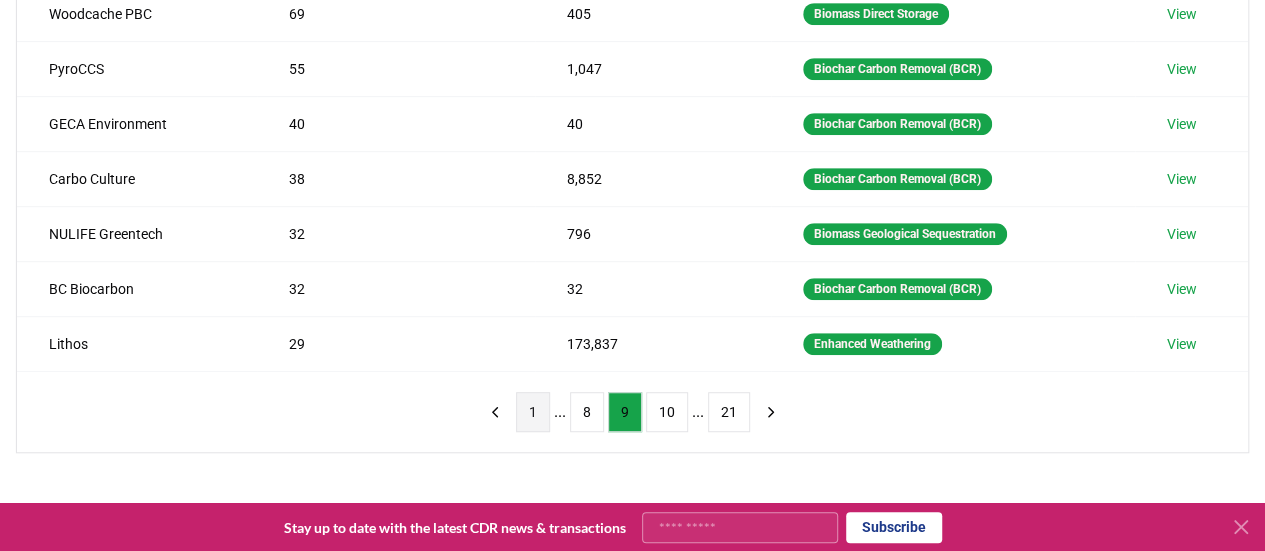 click on "1" at bounding box center [533, 412] 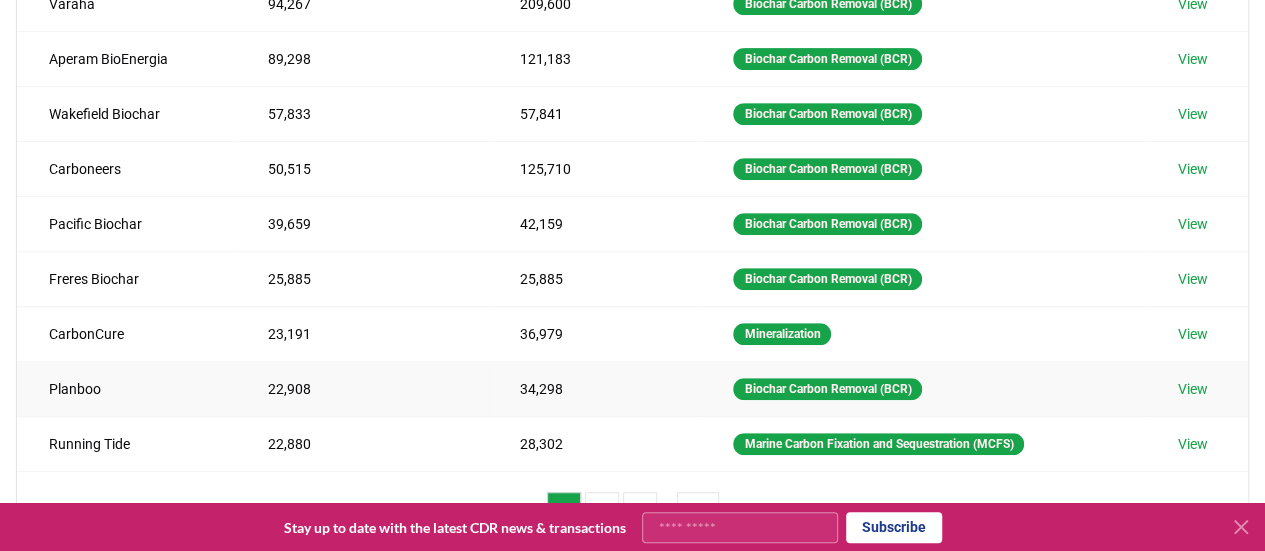 scroll, scrollTop: 500, scrollLeft: 0, axis: vertical 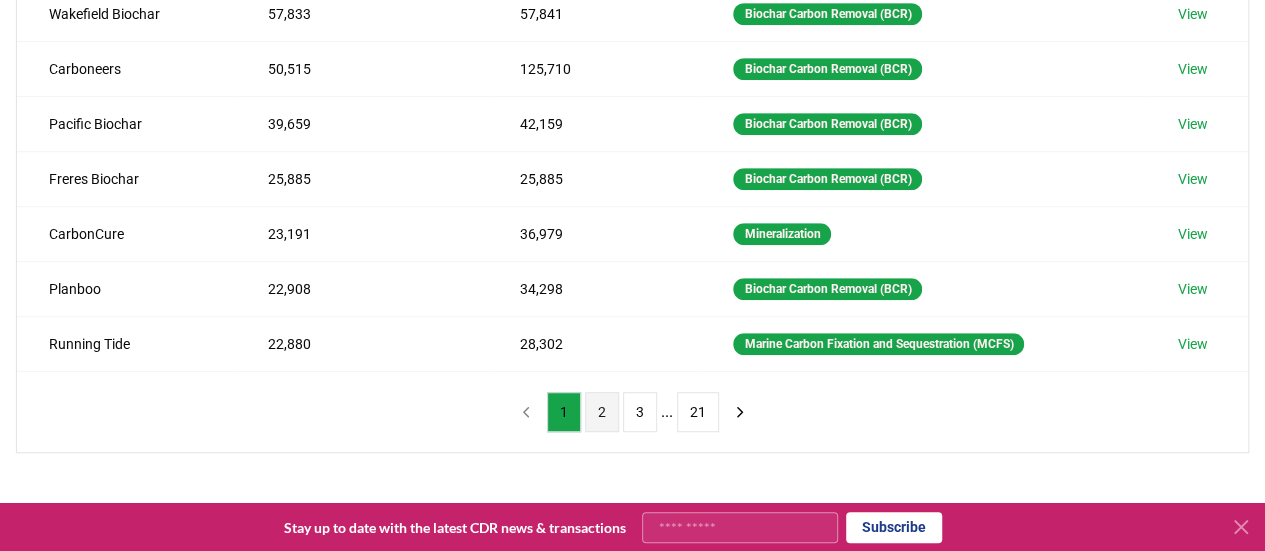click on "2" at bounding box center [602, 412] 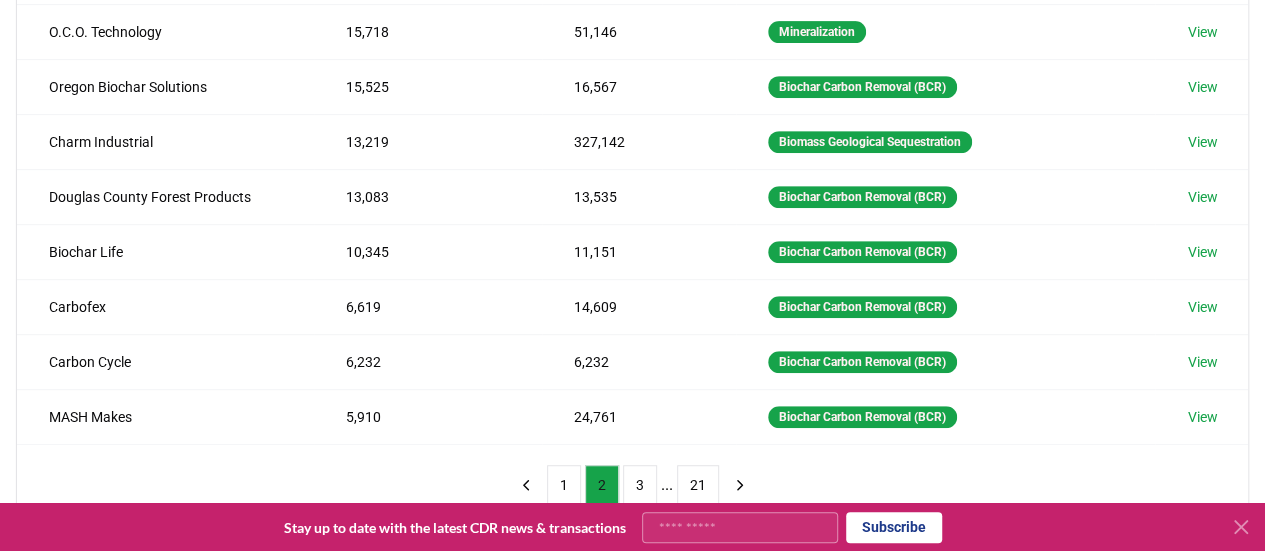 scroll, scrollTop: 500, scrollLeft: 0, axis: vertical 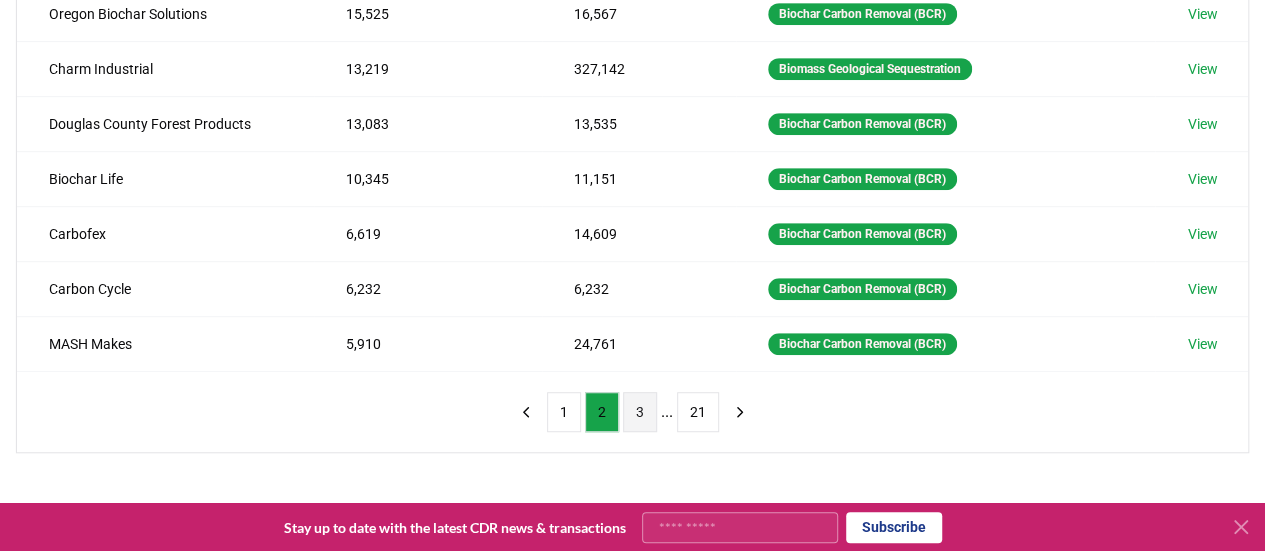 click on "3" at bounding box center [640, 412] 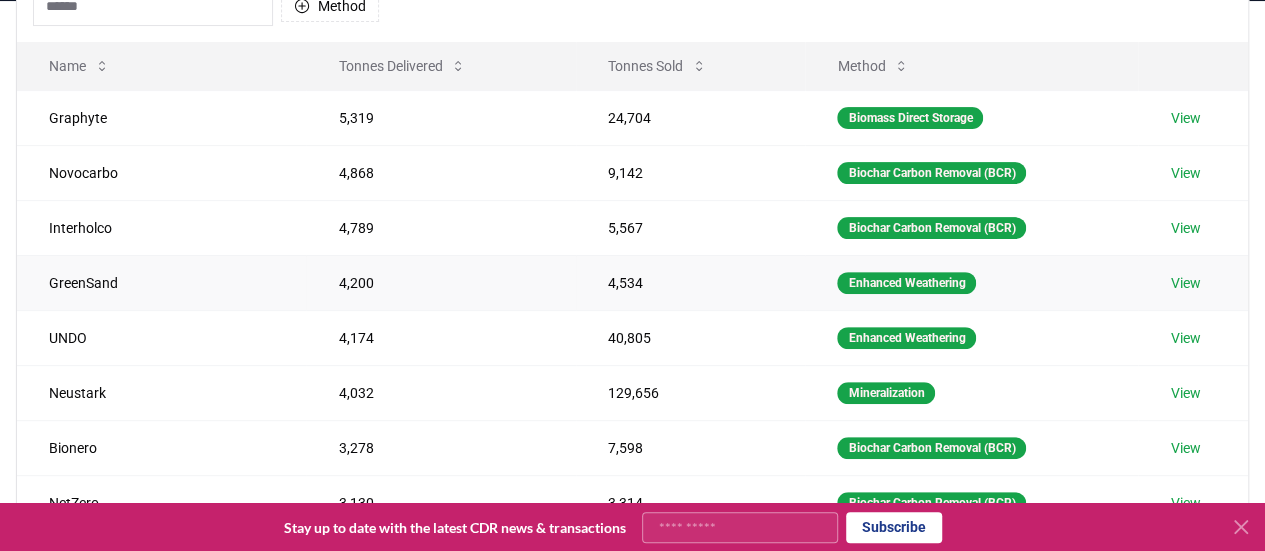 scroll, scrollTop: 200, scrollLeft: 0, axis: vertical 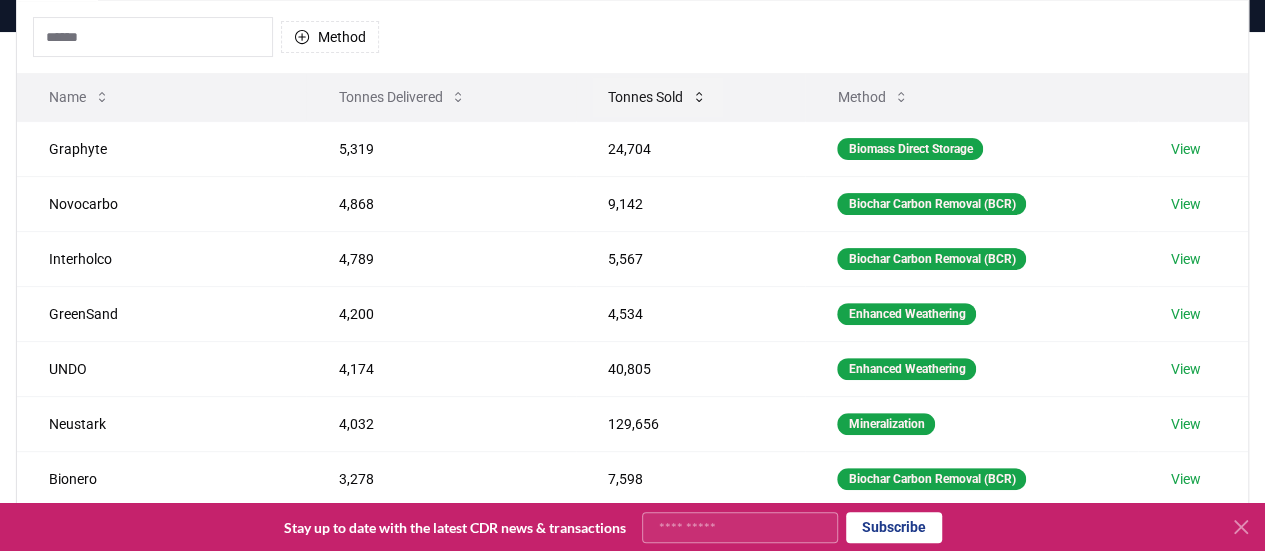 click 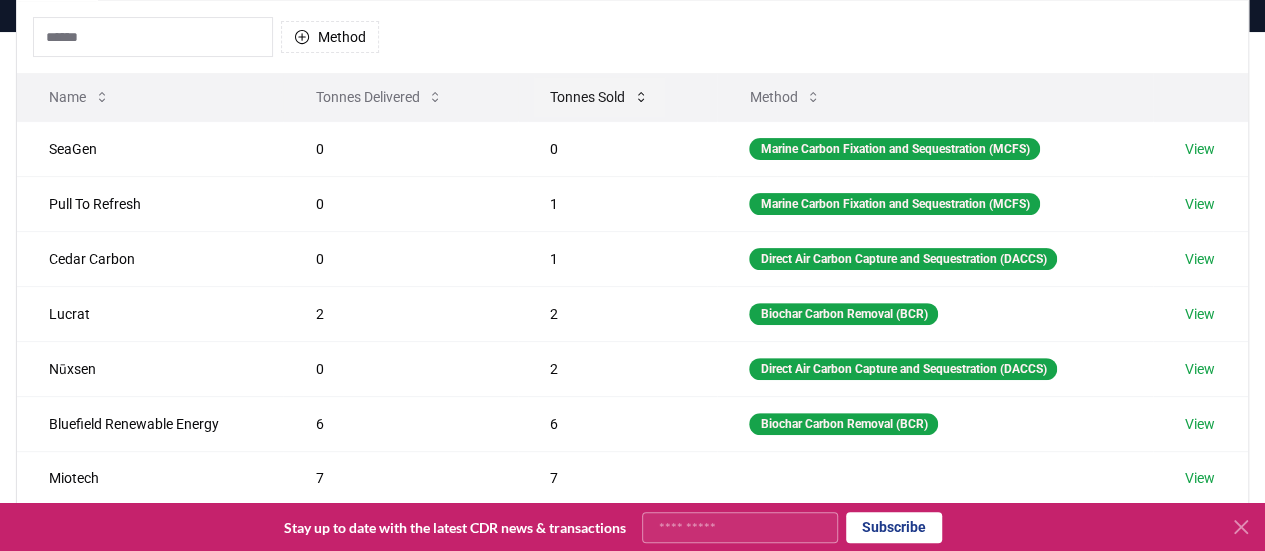 click 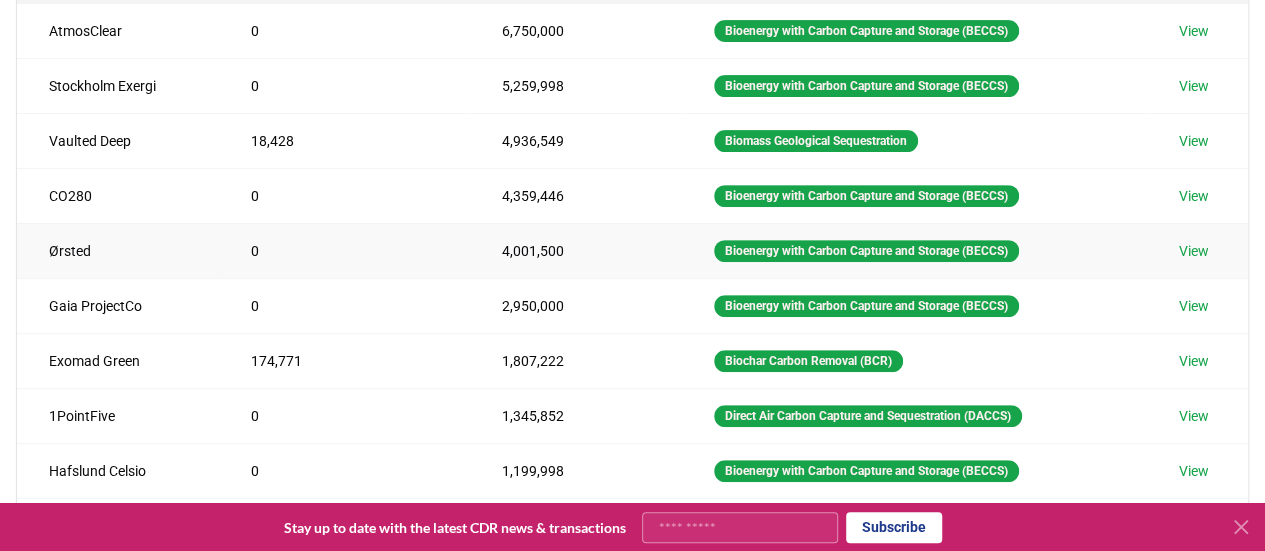 scroll, scrollTop: 500, scrollLeft: 0, axis: vertical 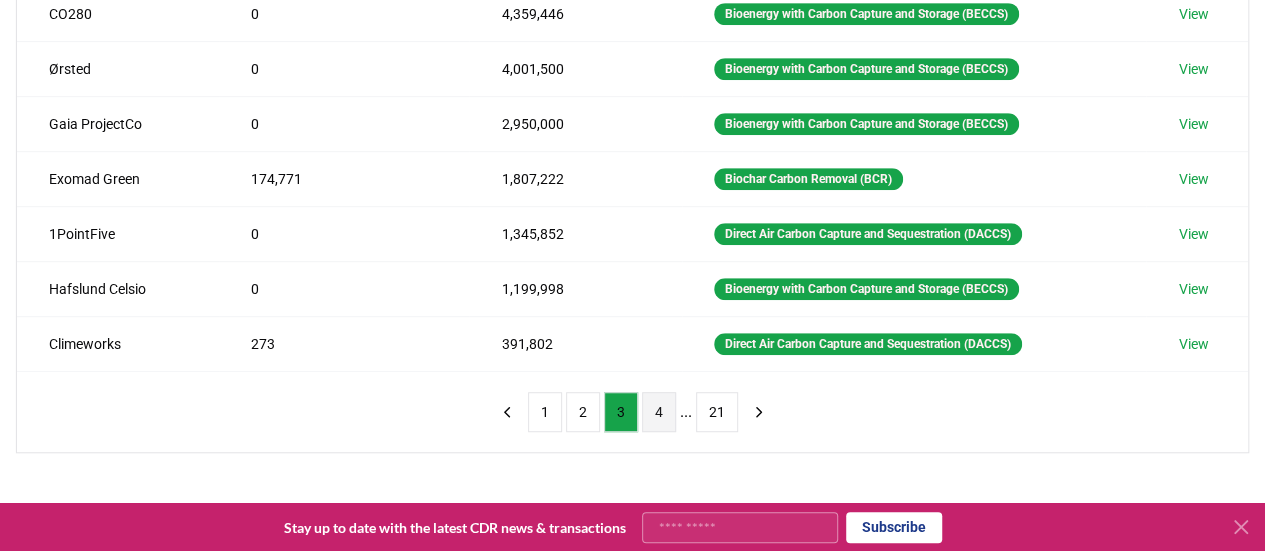 click on "4" at bounding box center (659, 412) 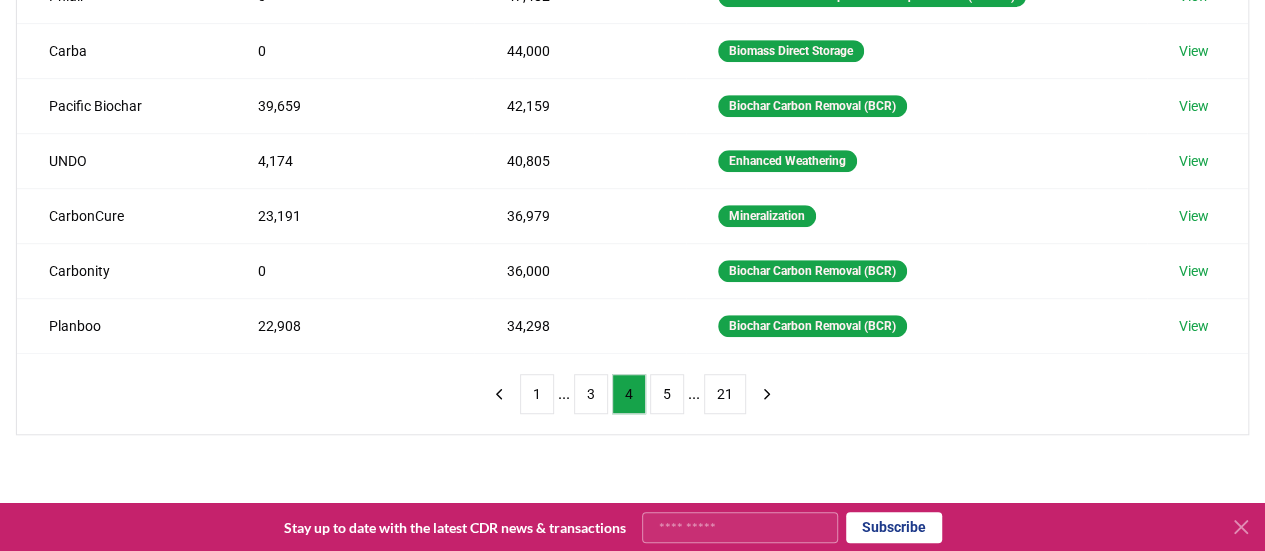 scroll, scrollTop: 500, scrollLeft: 0, axis: vertical 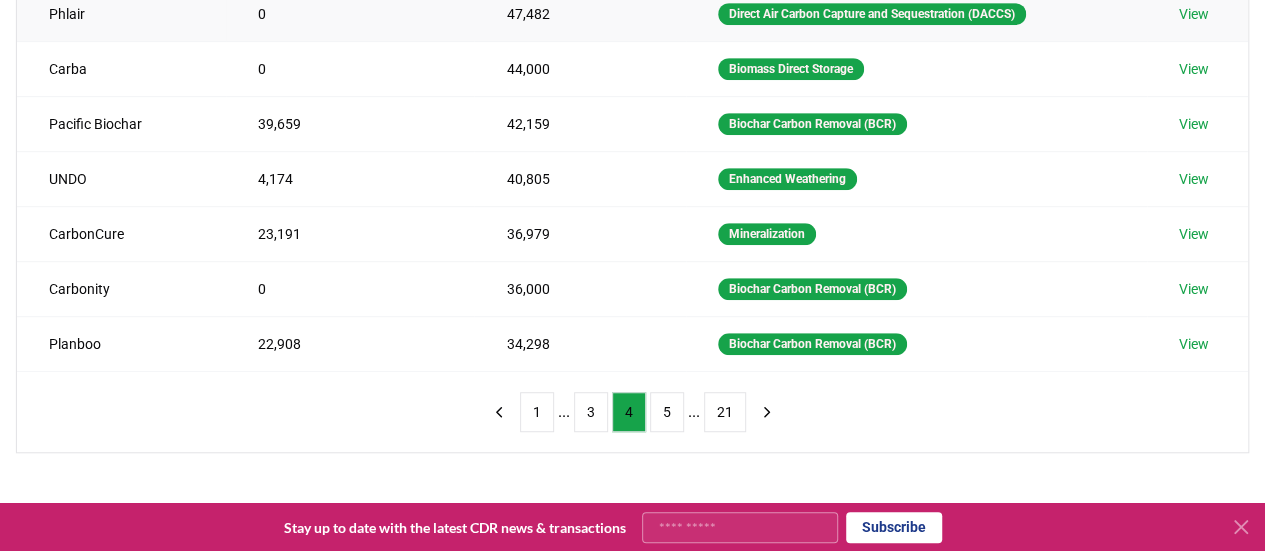 type 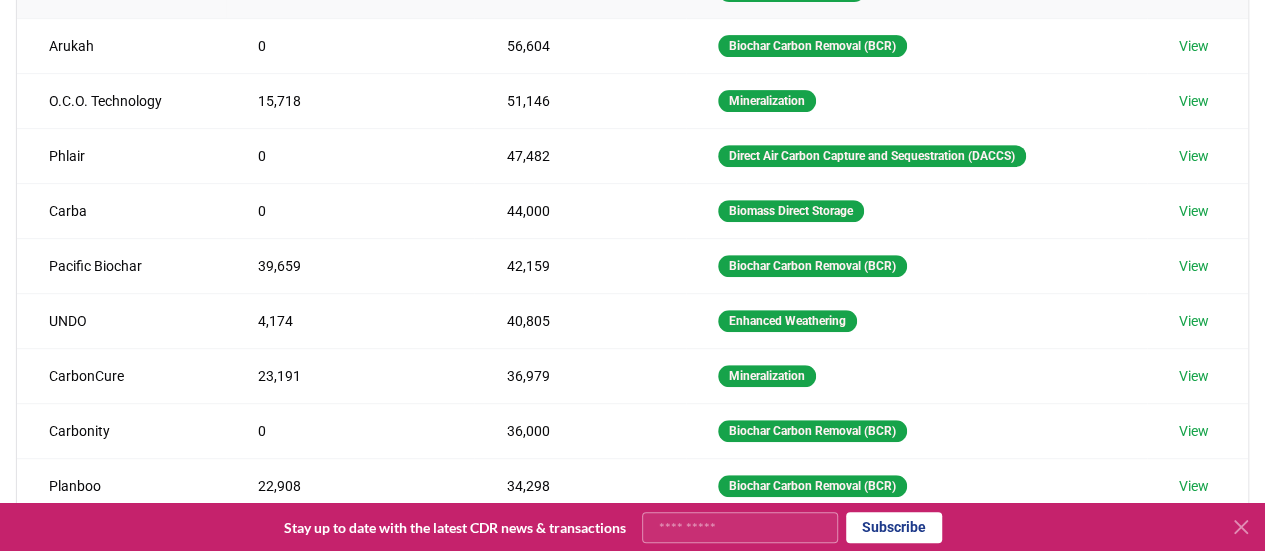 scroll, scrollTop: 500, scrollLeft: 0, axis: vertical 